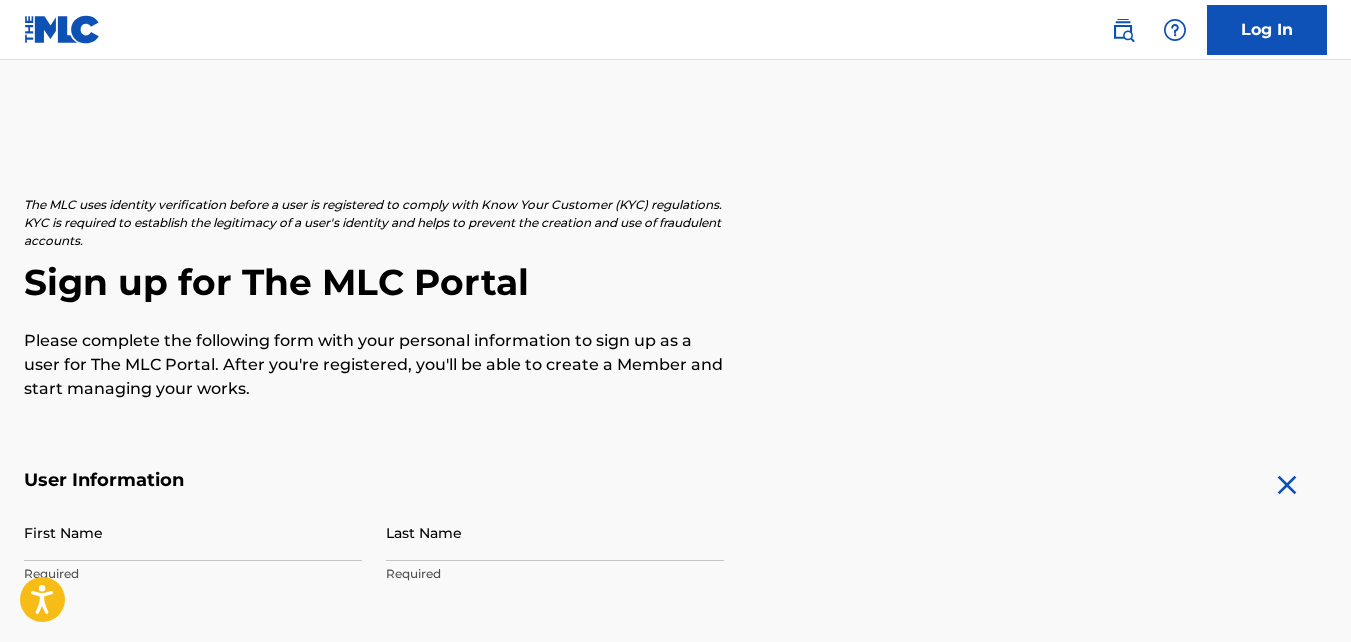 scroll, scrollTop: 0, scrollLeft: 0, axis: both 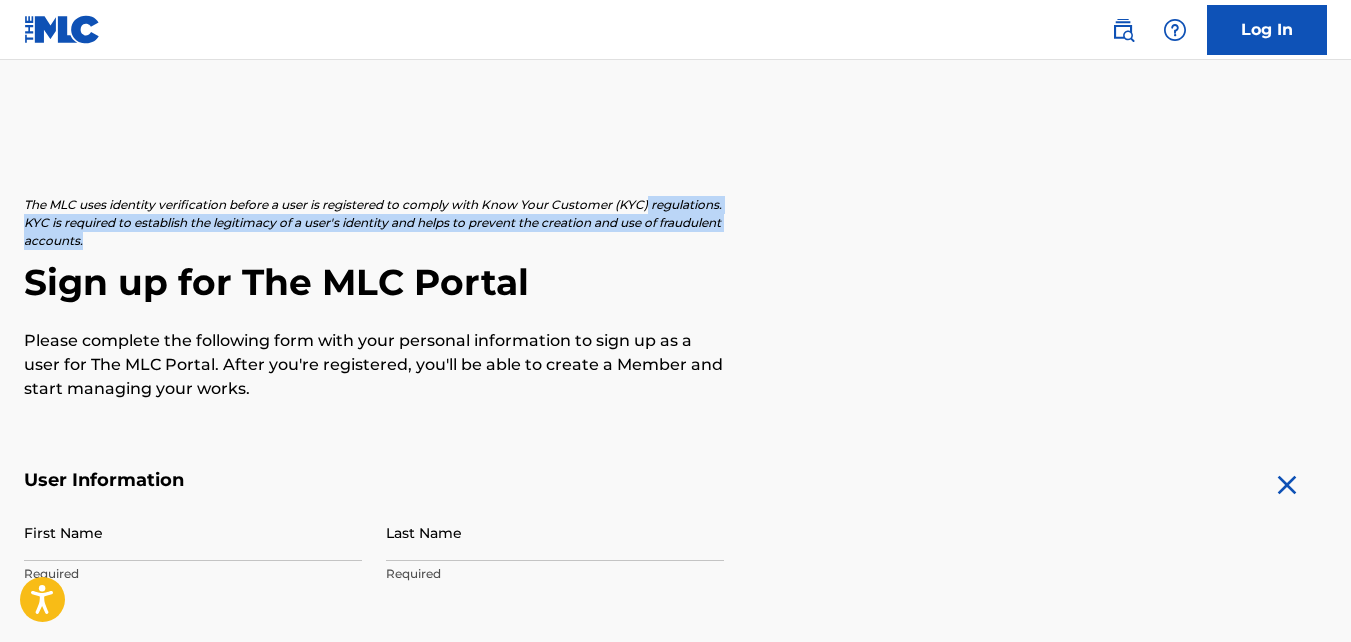 drag, startPoint x: 1343, startPoint y: 203, endPoint x: 1354, endPoint y: 243, distance: 41.484936 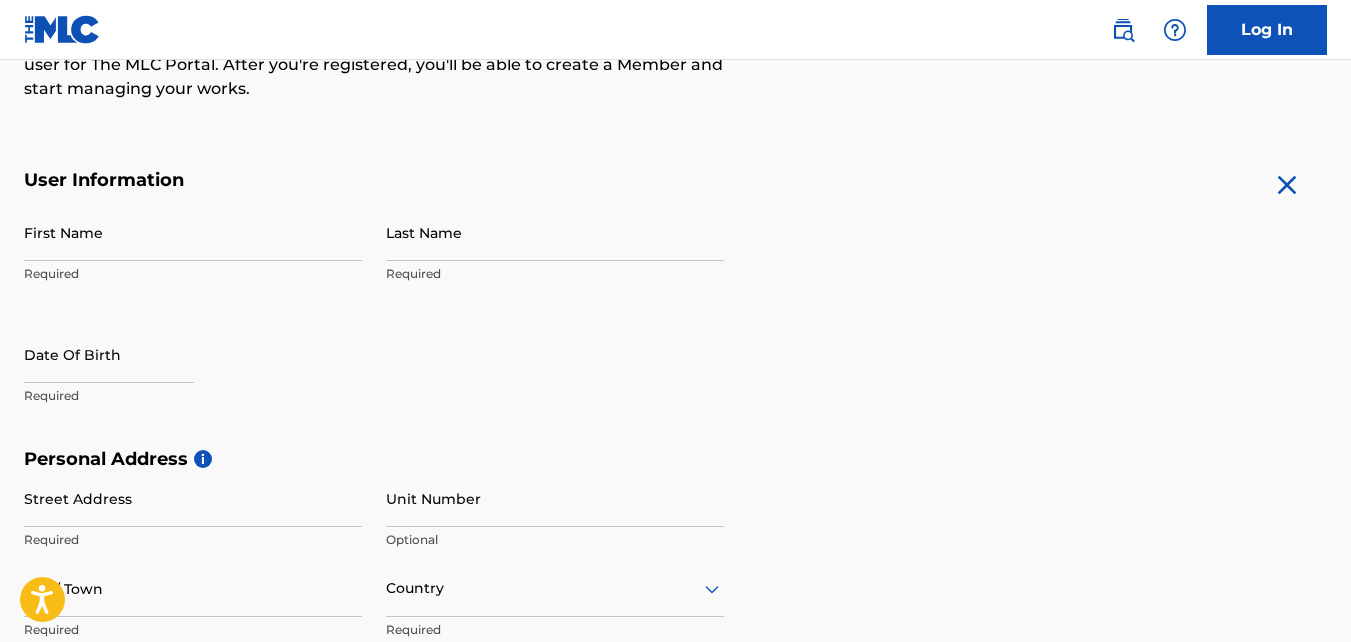 scroll, scrollTop: 310, scrollLeft: 0, axis: vertical 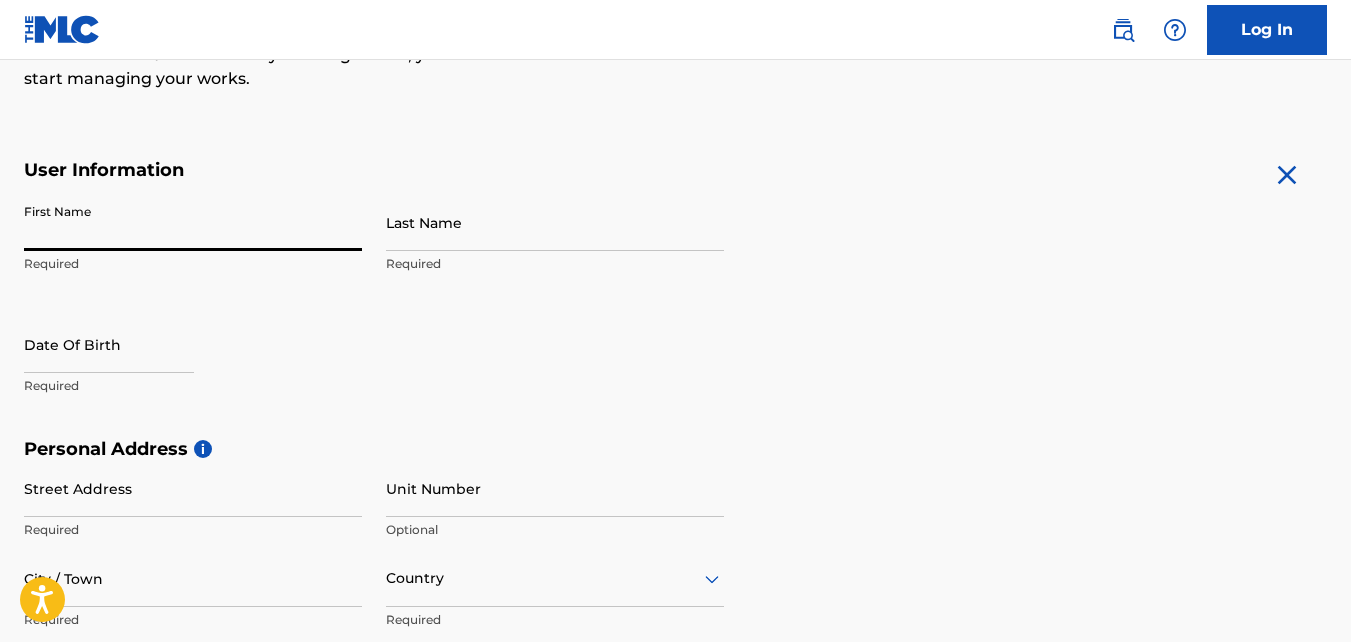 click on "First Name" at bounding box center [193, 222] 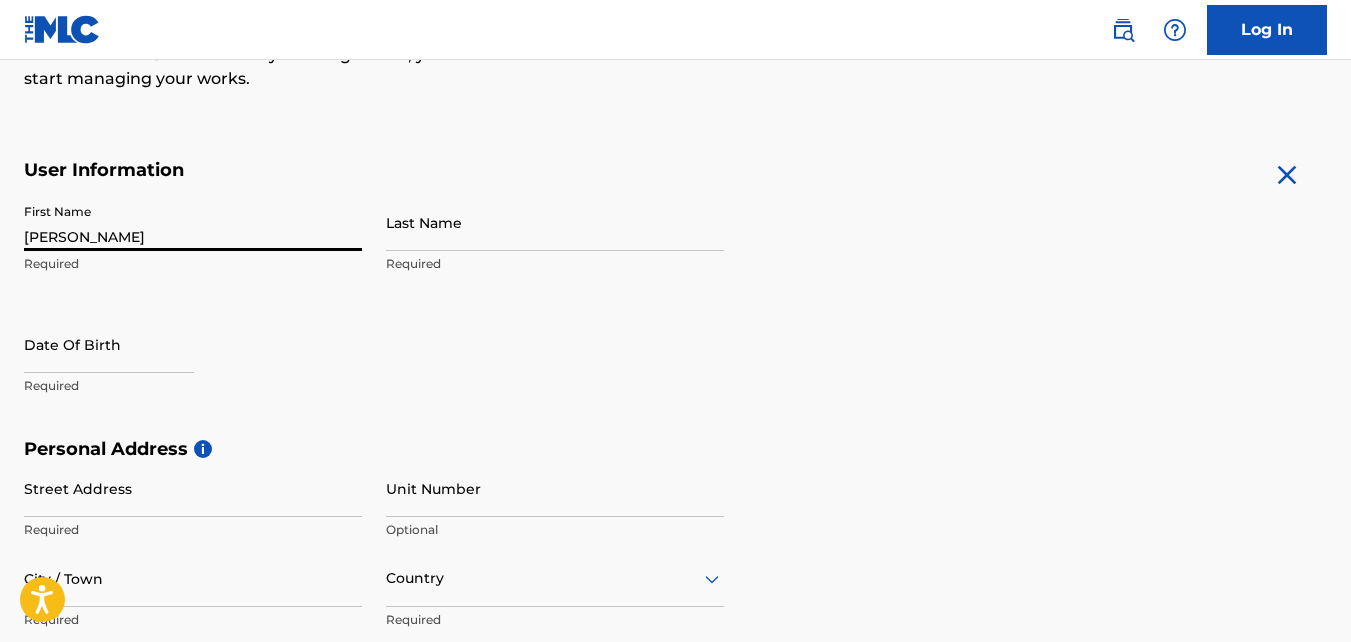 type on "[PERSON_NAME]" 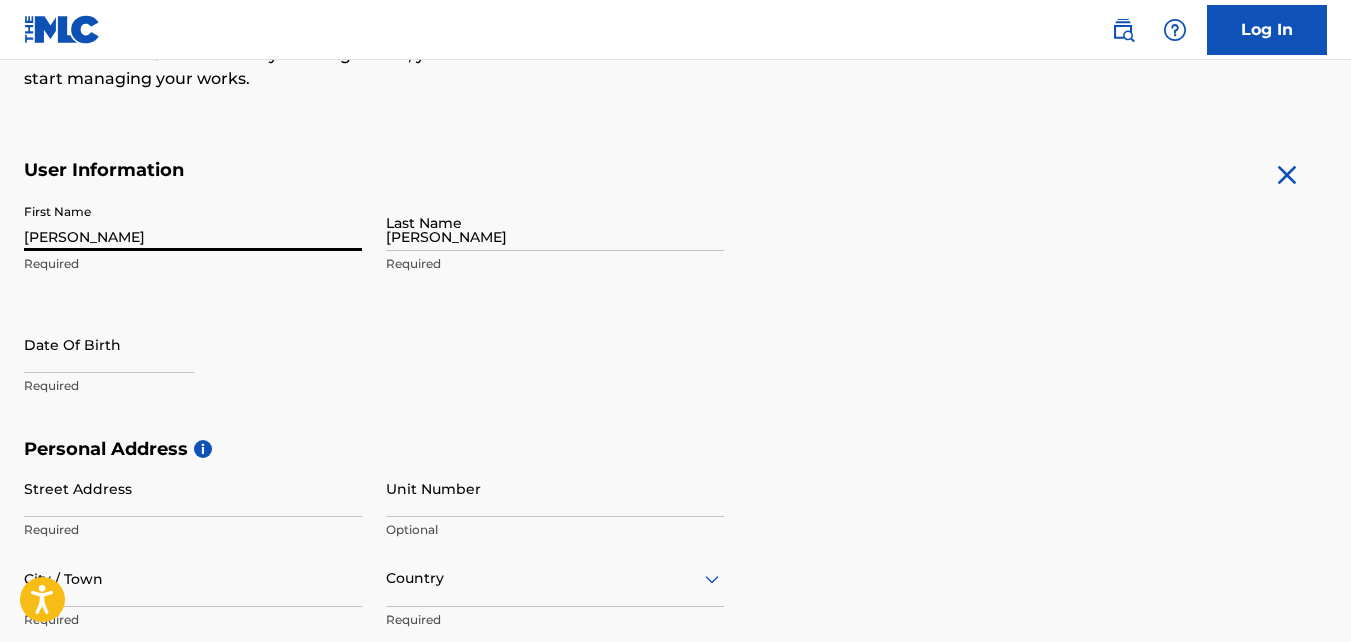 type on "[GEOGRAPHIC_DATA]" 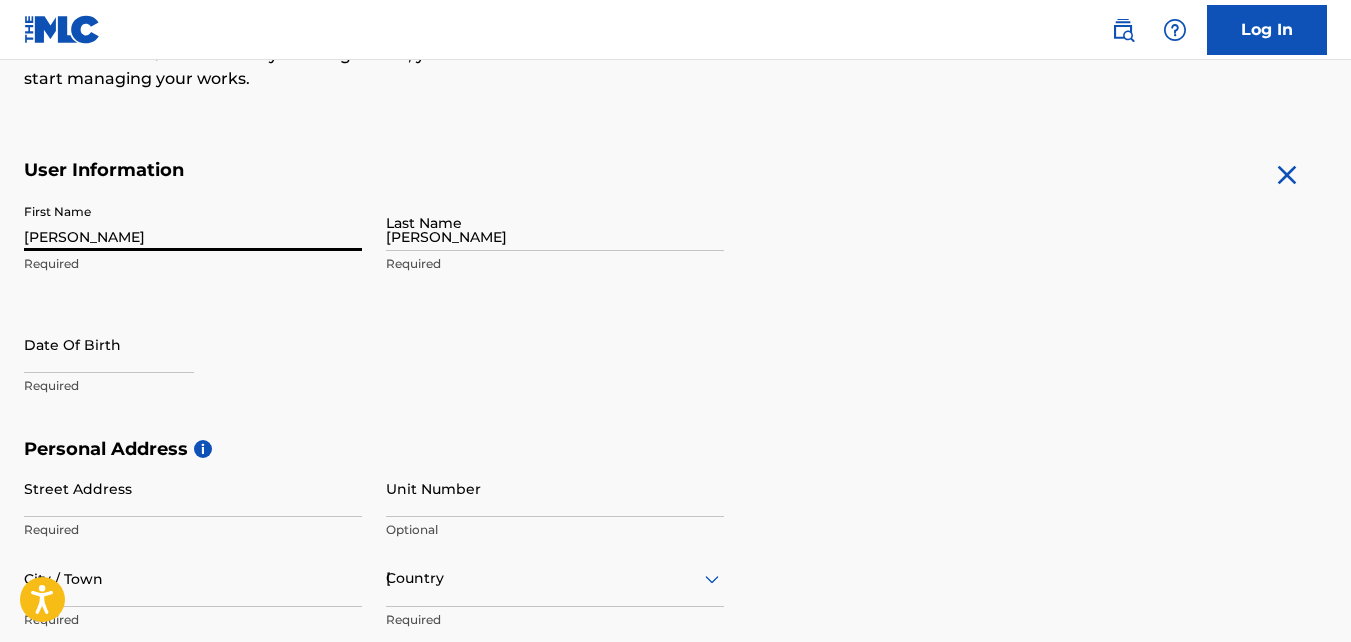 type on "30032" 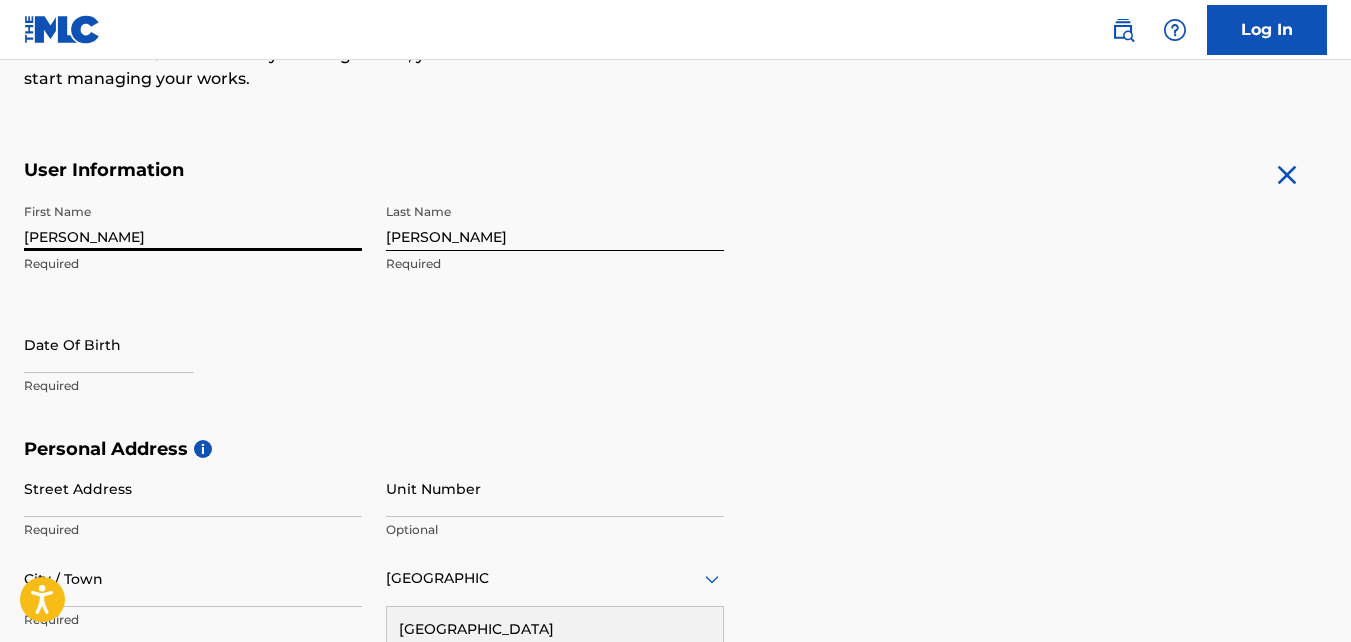 scroll, scrollTop: 794, scrollLeft: 0, axis: vertical 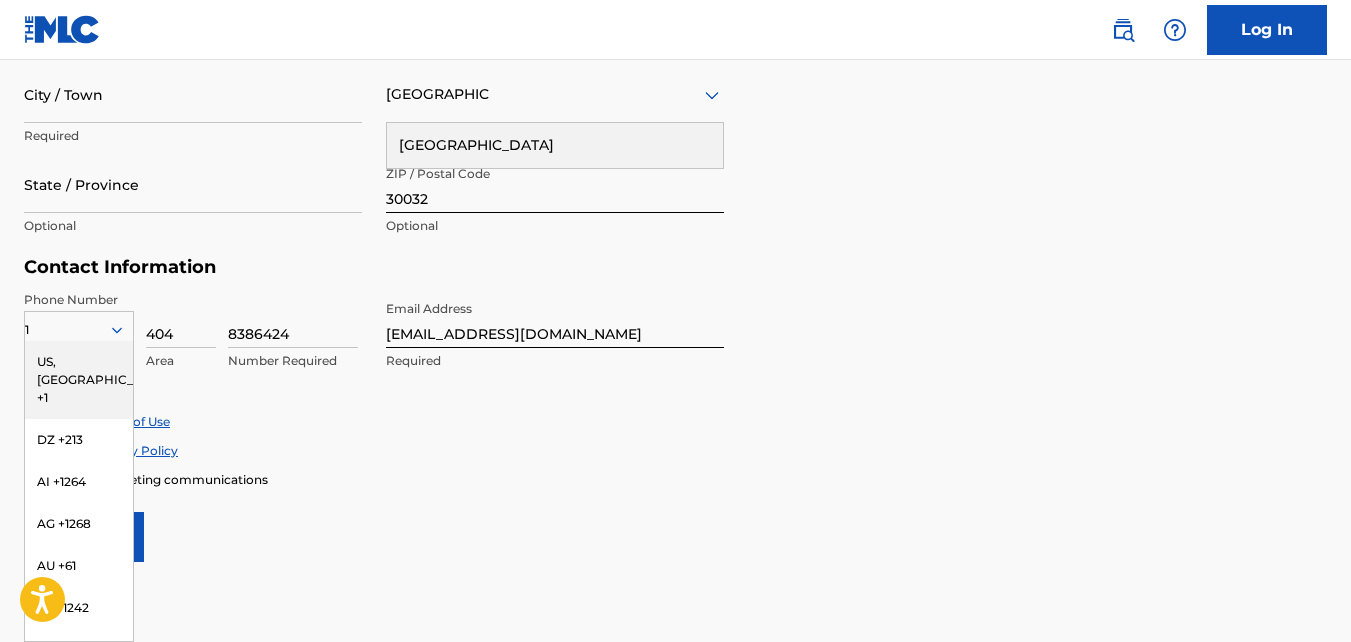 click on "US, [GEOGRAPHIC_DATA] +1" at bounding box center [79, 380] 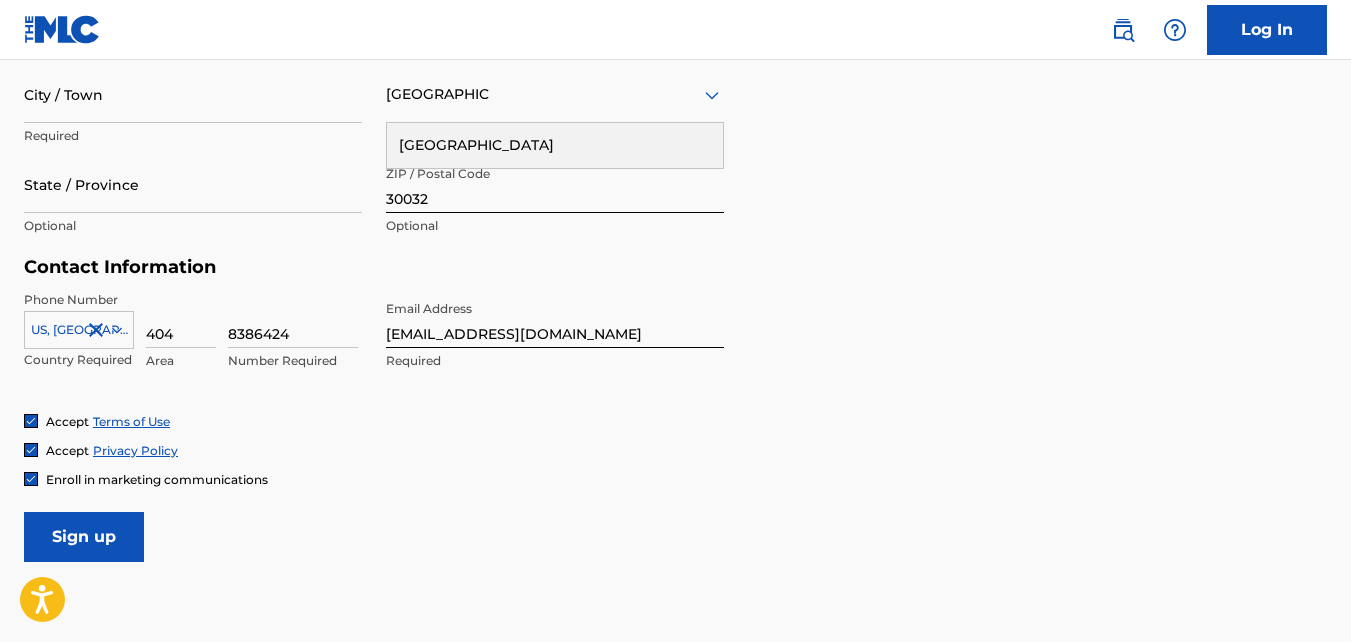 click on "[GEOGRAPHIC_DATA]" at bounding box center (555, 145) 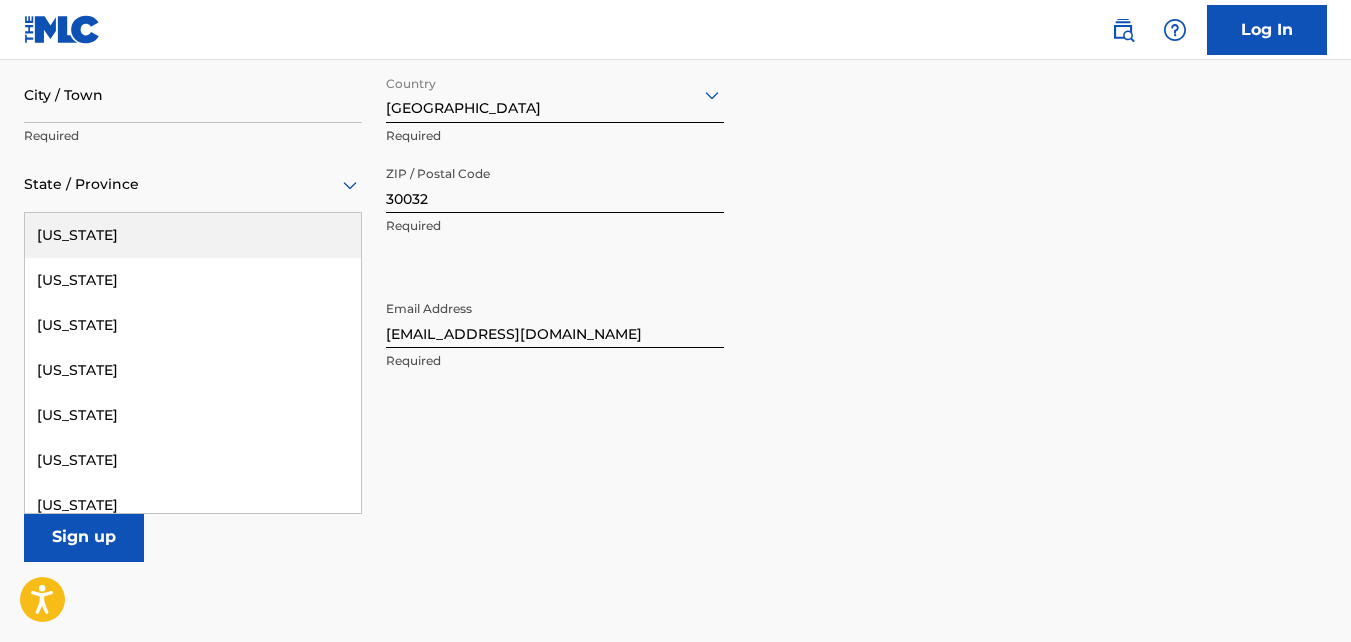click at bounding box center (193, 184) 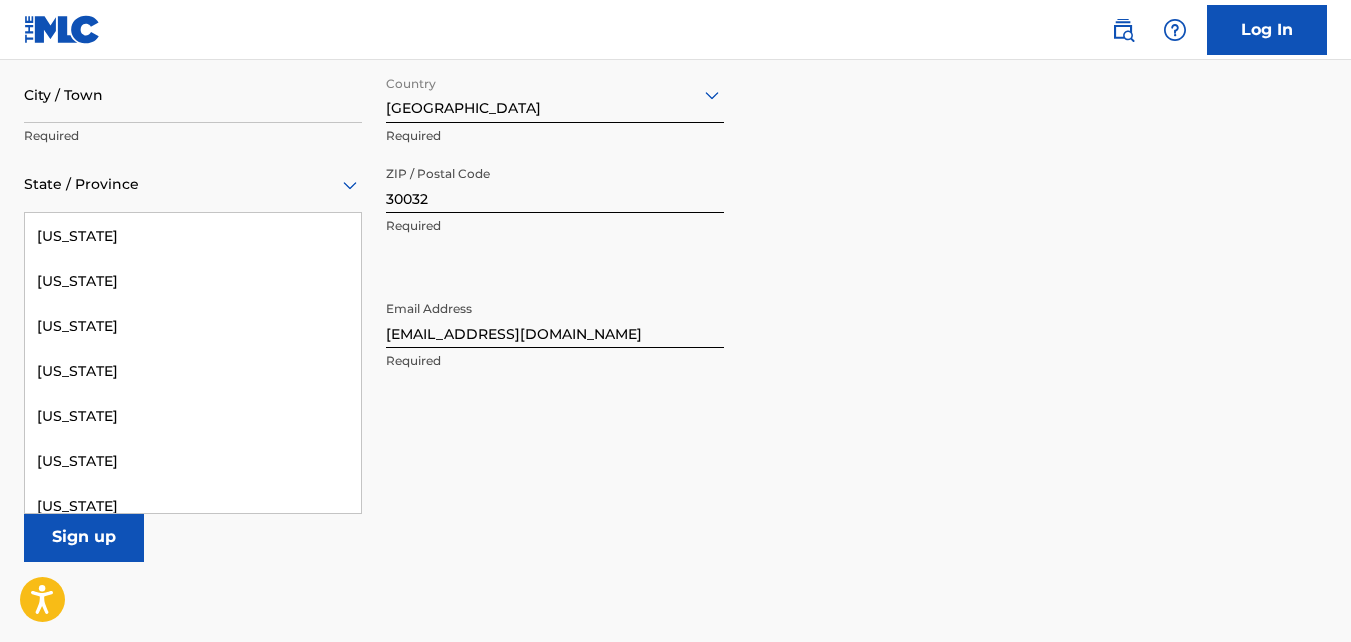 scroll, scrollTop: 415, scrollLeft: 0, axis: vertical 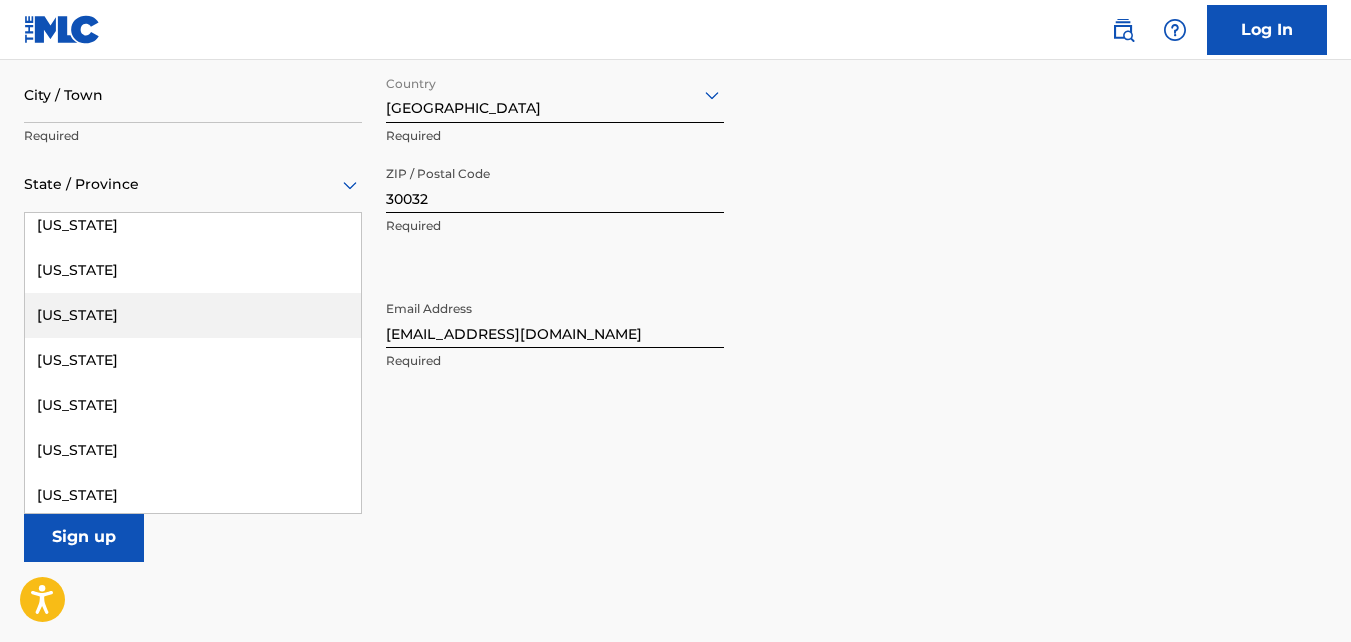 click on "[US_STATE]" at bounding box center [193, 315] 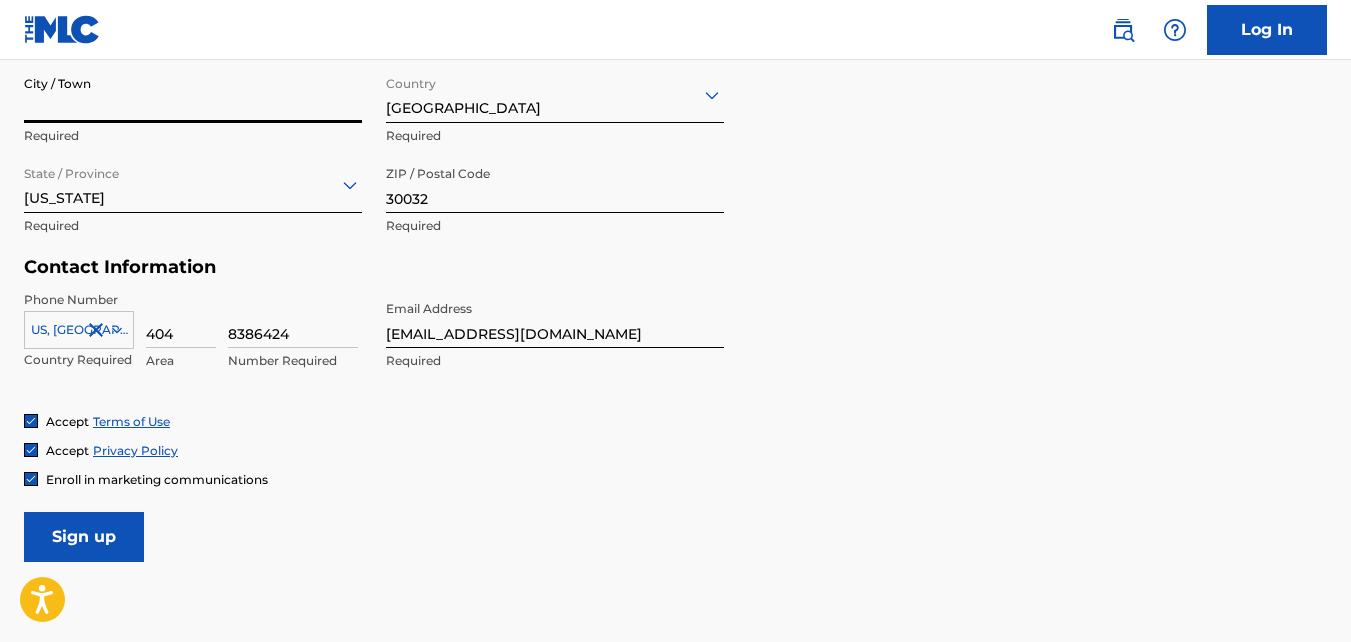 click on "City / Town" at bounding box center (193, 94) 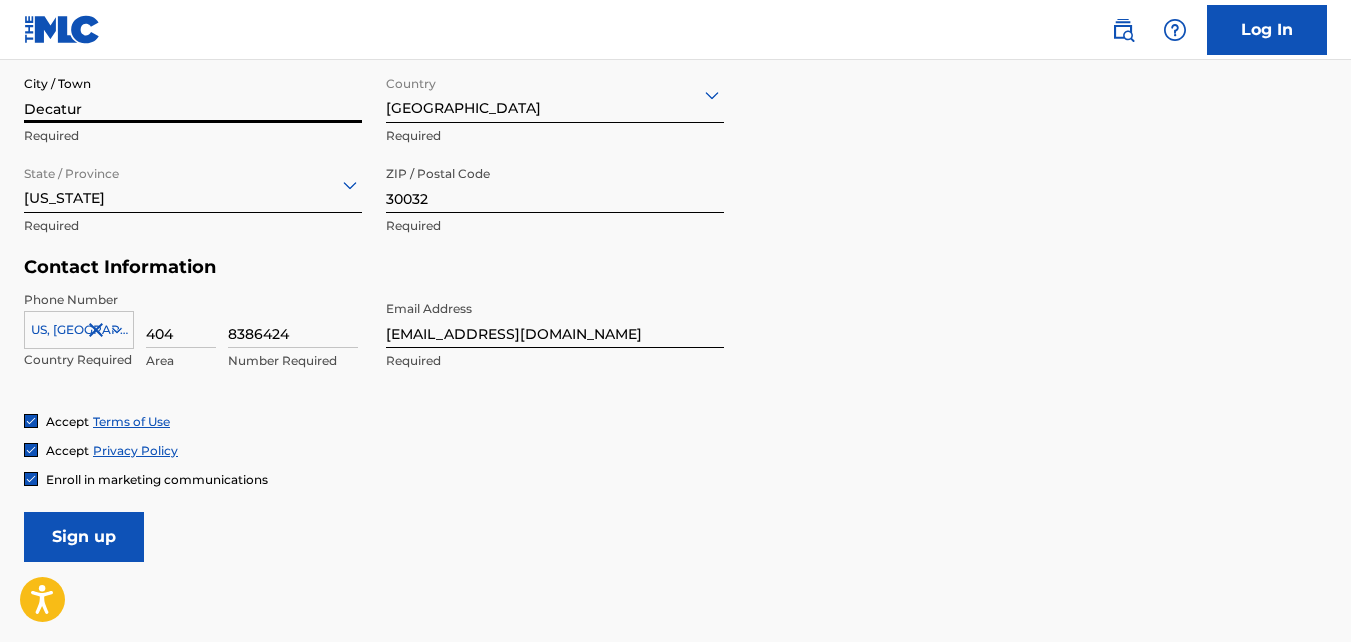 type on "[STREET_ADDRESS][PERSON_NAME]" 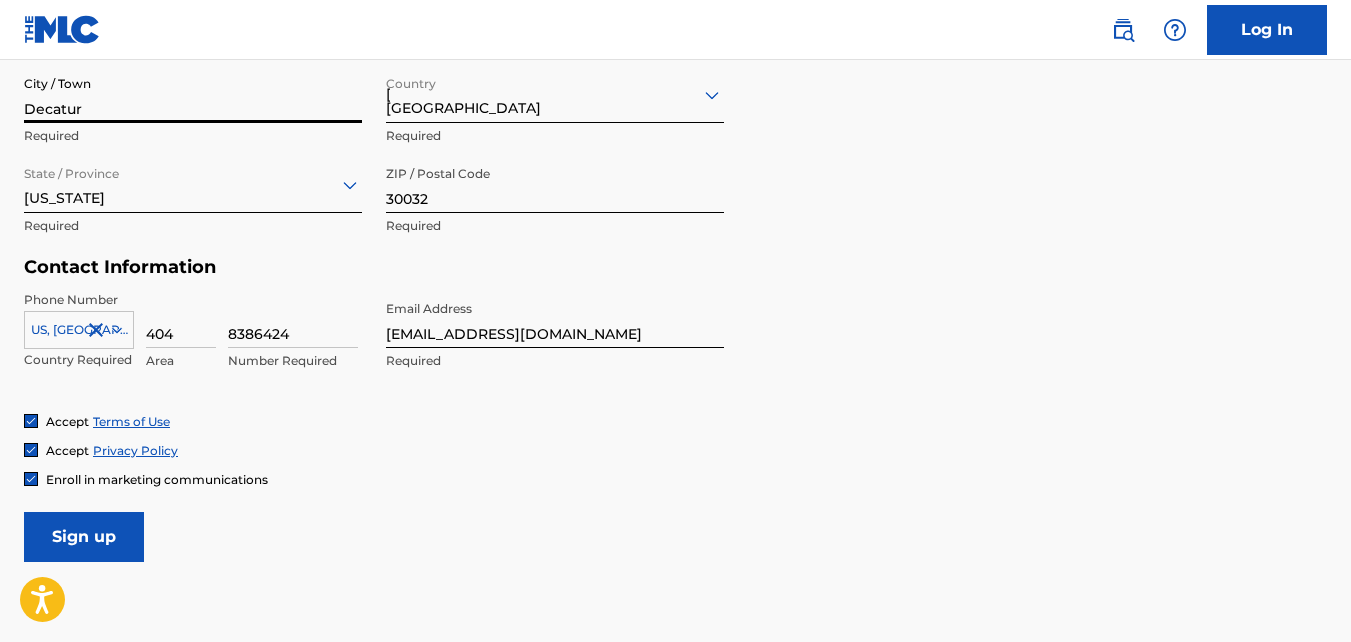 type on "[US_STATE]" 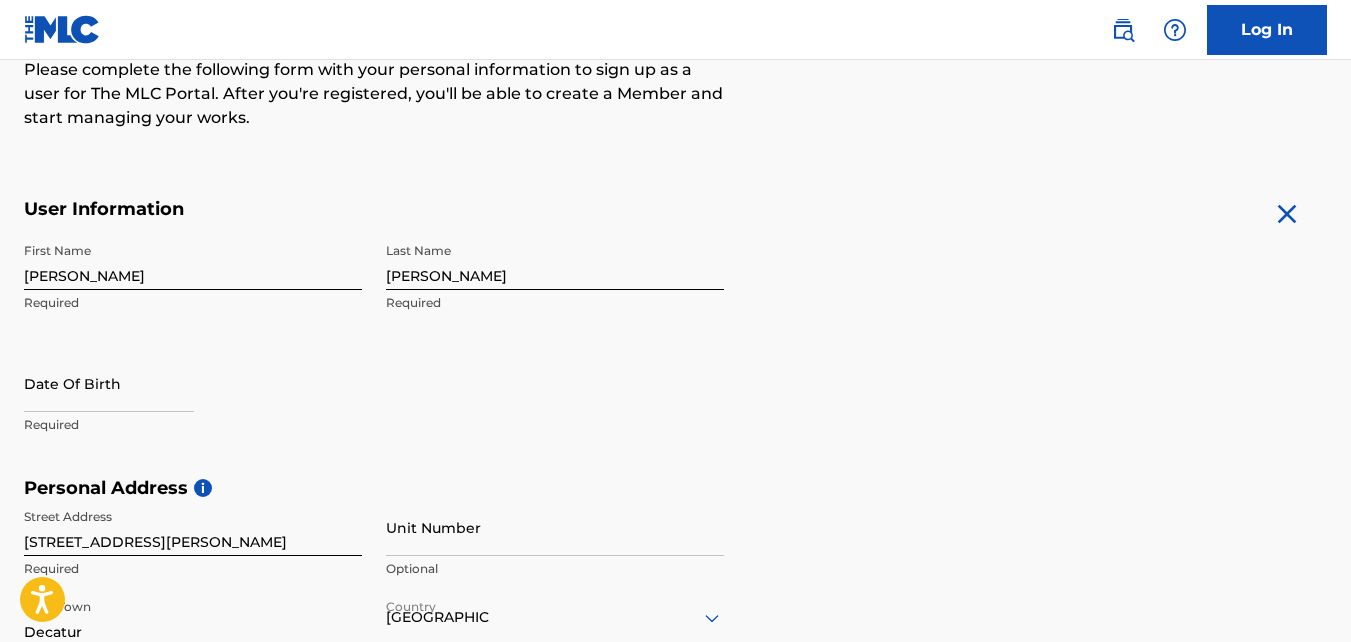 scroll, scrollTop: 278, scrollLeft: 0, axis: vertical 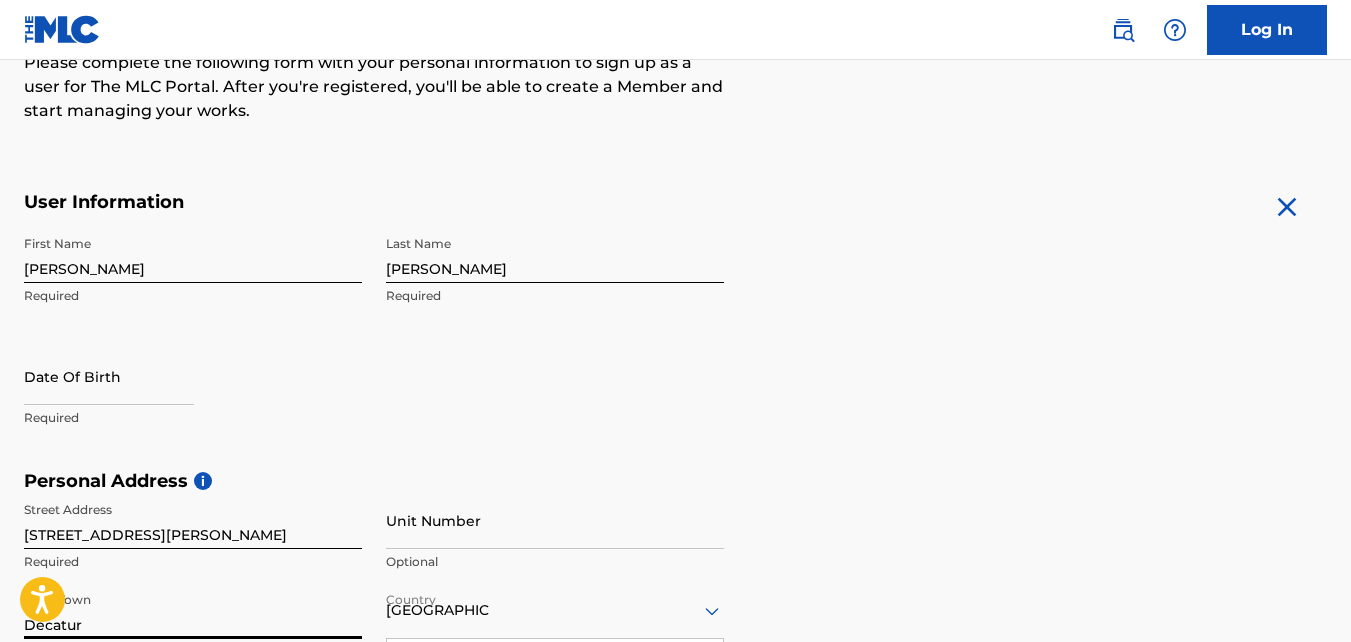 select on "6" 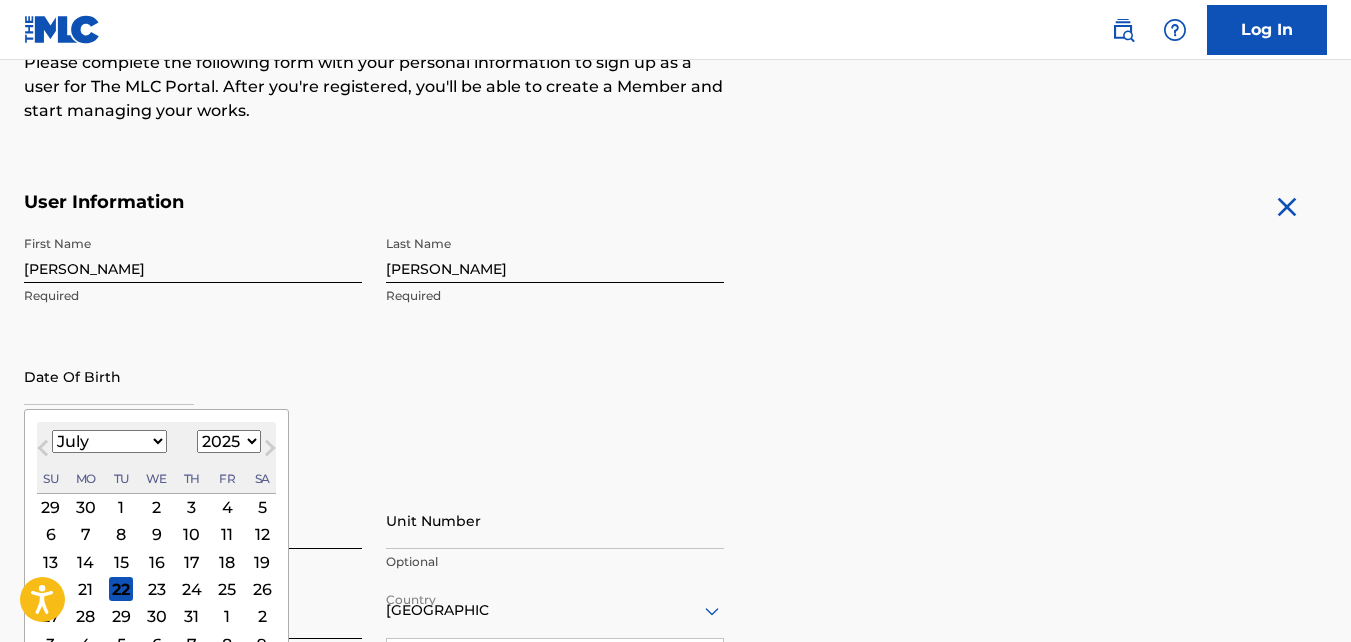 click at bounding box center [109, 376] 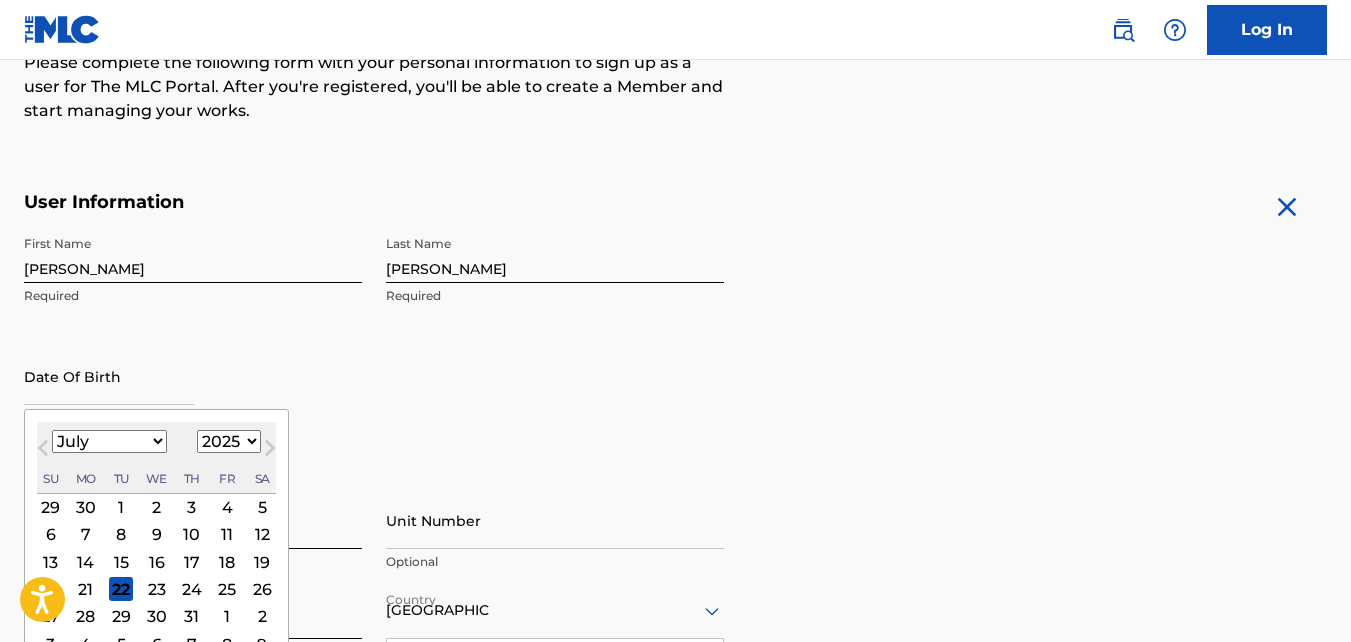 select on "1998" 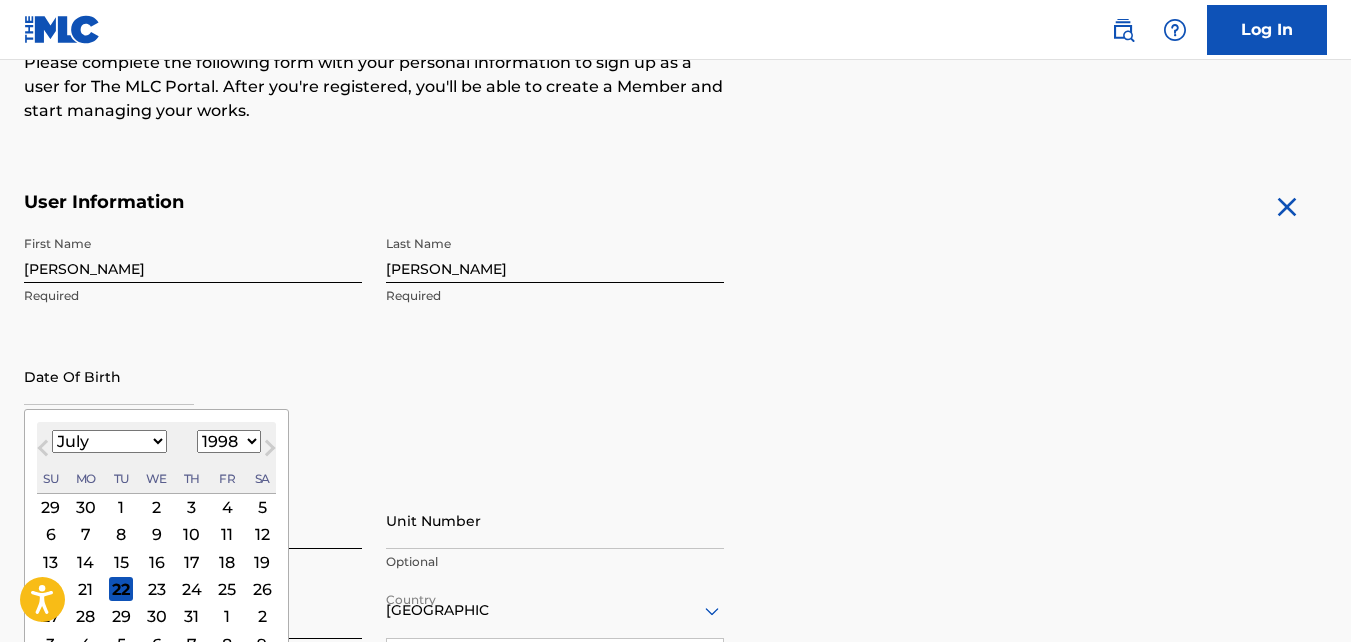 click on "1899 1900 1901 1902 1903 1904 1905 1906 1907 1908 1909 1910 1911 1912 1913 1914 1915 1916 1917 1918 1919 1920 1921 1922 1923 1924 1925 1926 1927 1928 1929 1930 1931 1932 1933 1934 1935 1936 1937 1938 1939 1940 1941 1942 1943 1944 1945 1946 1947 1948 1949 1950 1951 1952 1953 1954 1955 1956 1957 1958 1959 1960 1961 1962 1963 1964 1965 1966 1967 1968 1969 1970 1971 1972 1973 1974 1975 1976 1977 1978 1979 1980 1981 1982 1983 1984 1985 1986 1987 1988 1989 1990 1991 1992 1993 1994 1995 1996 1997 1998 1999 2000 2001 2002 2003 2004 2005 2006 2007 2008 2009 2010 2011 2012 2013 2014 2015 2016 2017 2018 2019 2020 2021 2022 2023 2024 2025 2026 2027 2028 2029 2030 2031 2032 2033 2034 2035 2036 2037 2038 2039 2040 2041 2042 2043 2044 2045 2046 2047 2048 2049 2050 2051 2052 2053 2054 2055 2056 2057 2058 2059 2060 2061 2062 2063 2064 2065 2066 2067 2068 2069 2070 2071 2072 2073 2074 2075 2076 2077 2078 2079 2080 2081 2082 2083 2084 2085 2086 2087 2088 2089 2090 2091 2092 2093 2094 2095 2096 2097 2098 2099 2100" at bounding box center [229, 441] 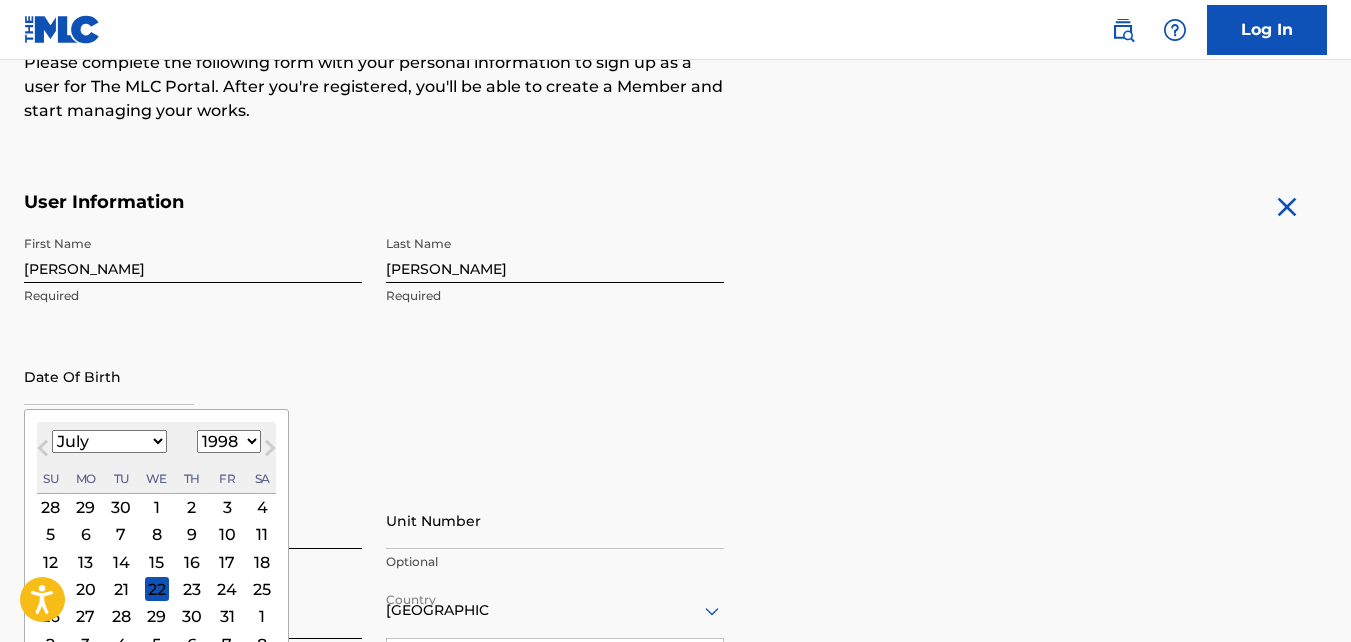 click on "January February March April May June July August September October November December" at bounding box center [109, 441] 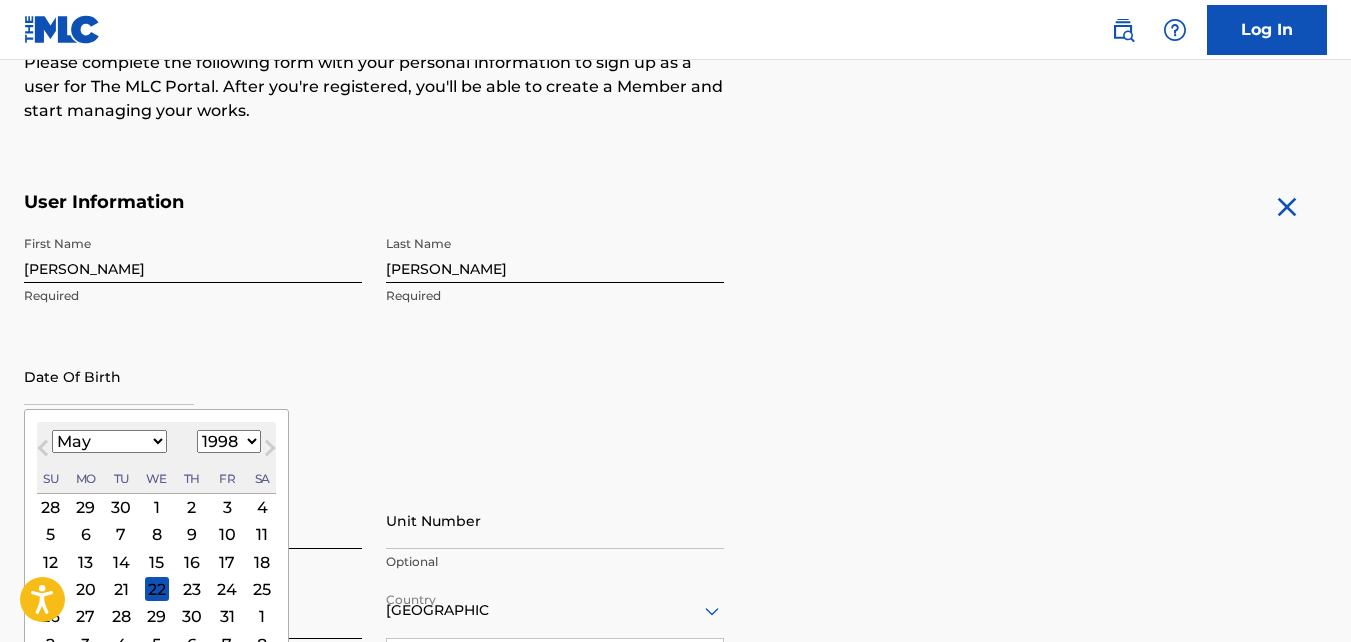 click on "January February March April May June July August September October November December" at bounding box center (109, 441) 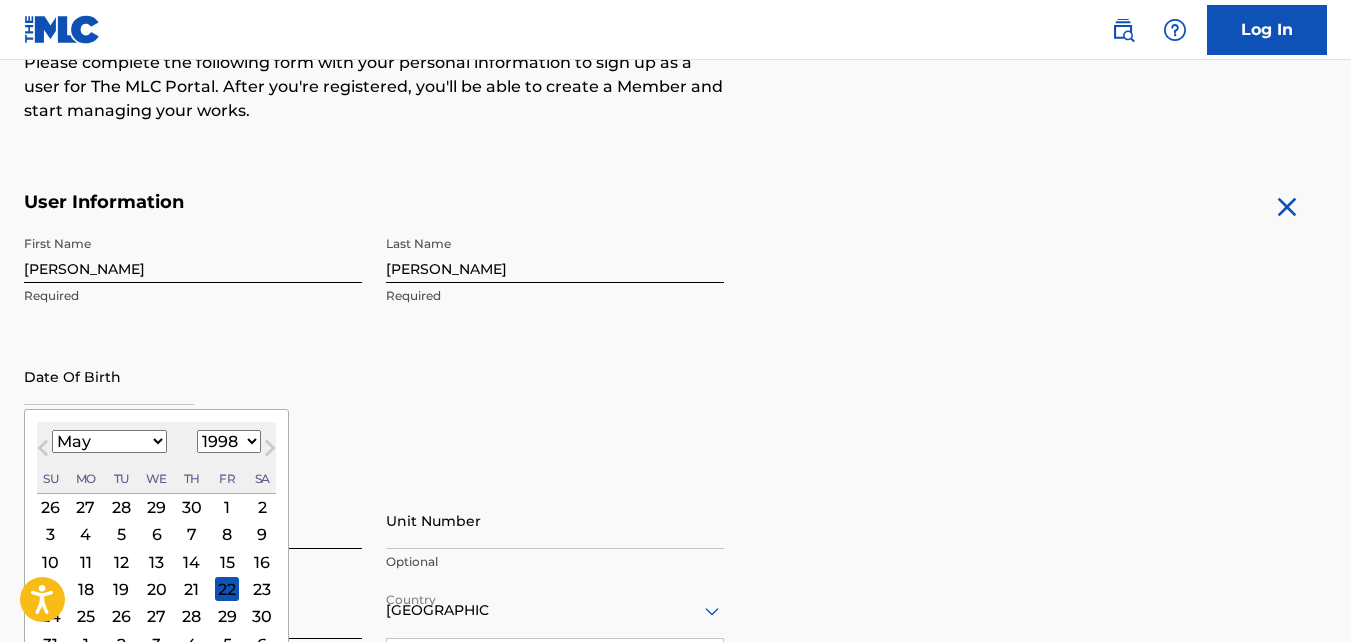 click on "15" at bounding box center [227, 562] 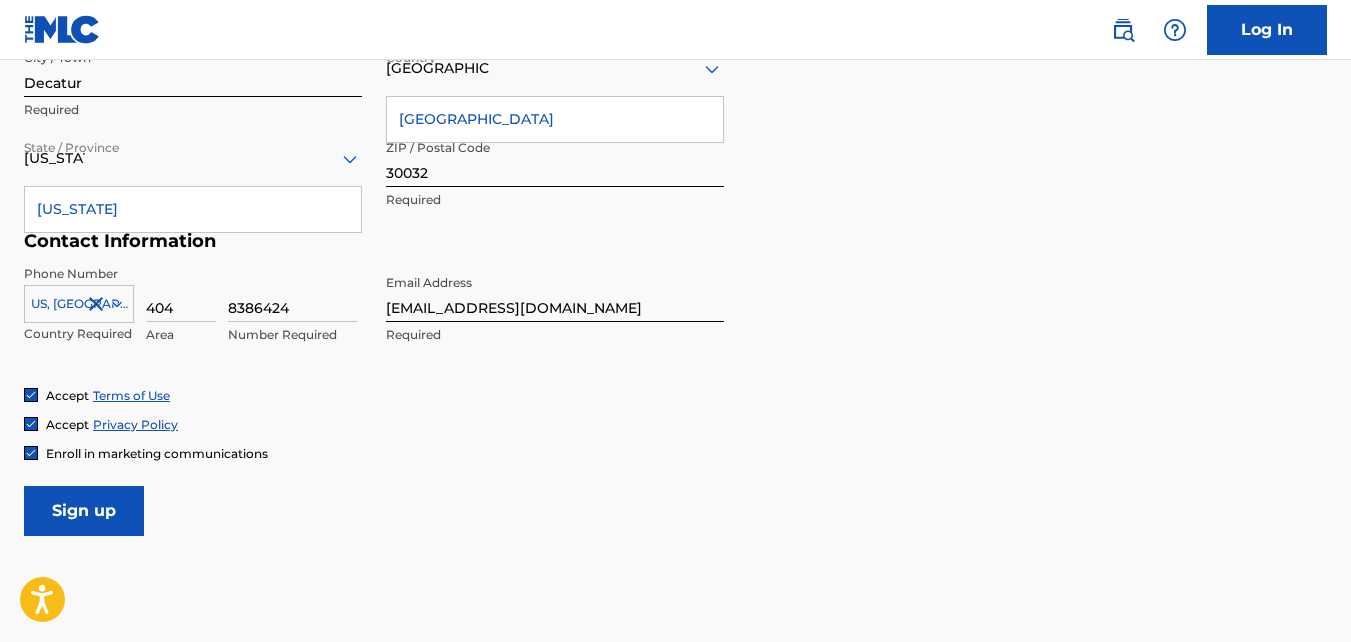scroll, scrollTop: 817, scrollLeft: 0, axis: vertical 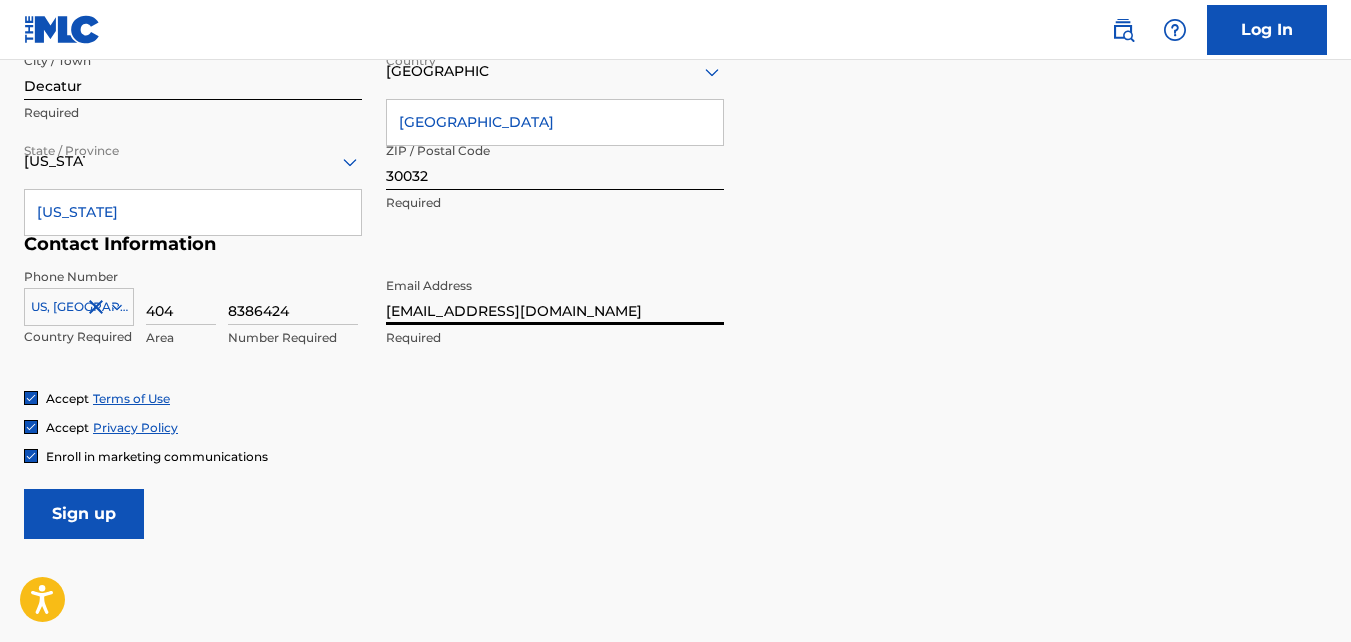 click on "[EMAIL_ADDRESS][DOMAIN_NAME]" at bounding box center (555, 296) 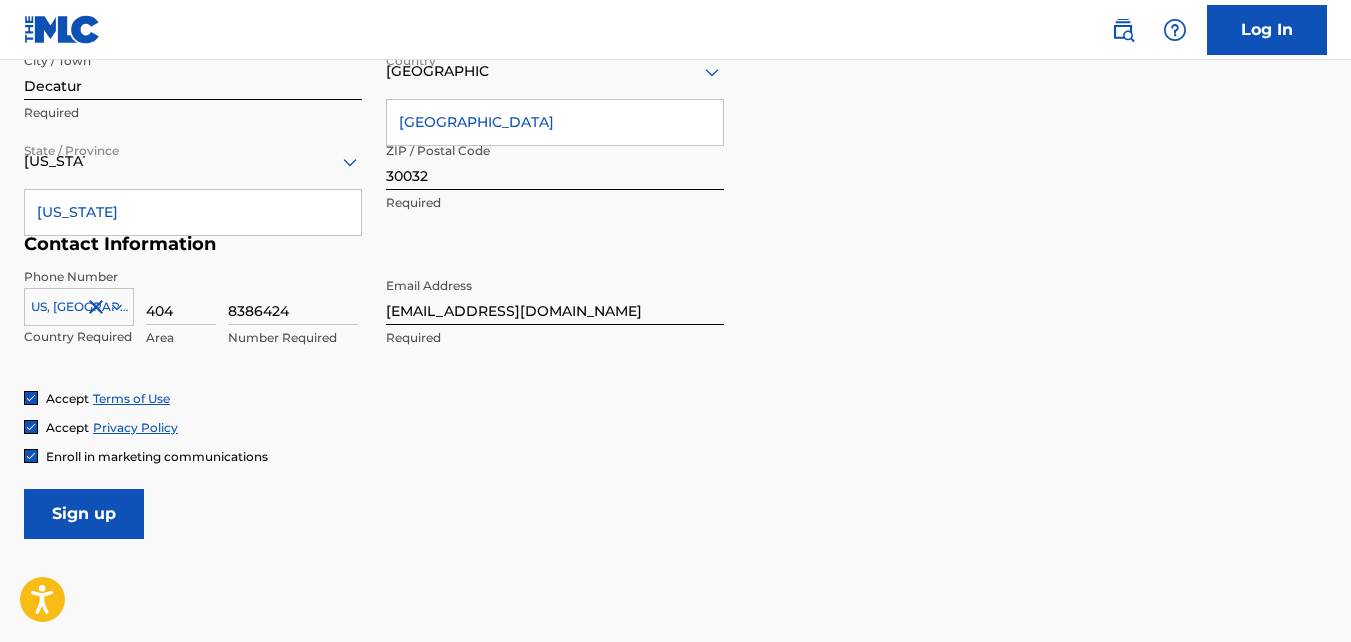 click at bounding box center (62, 29) 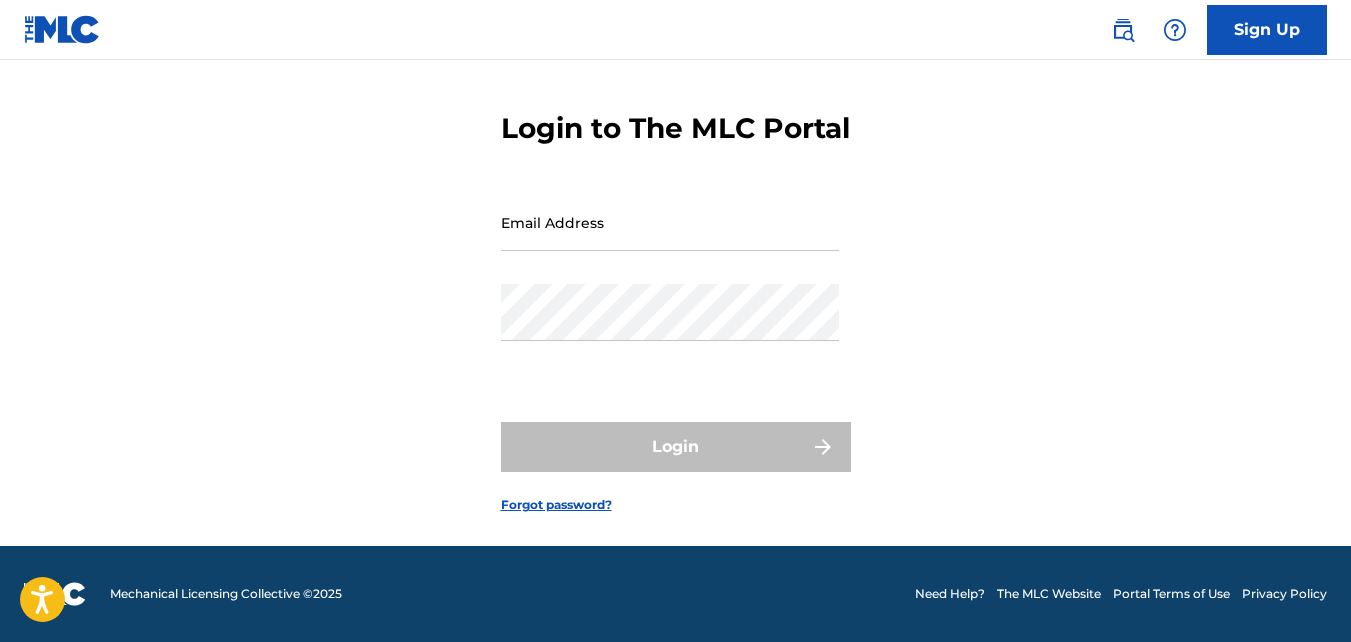 scroll, scrollTop: 0, scrollLeft: 0, axis: both 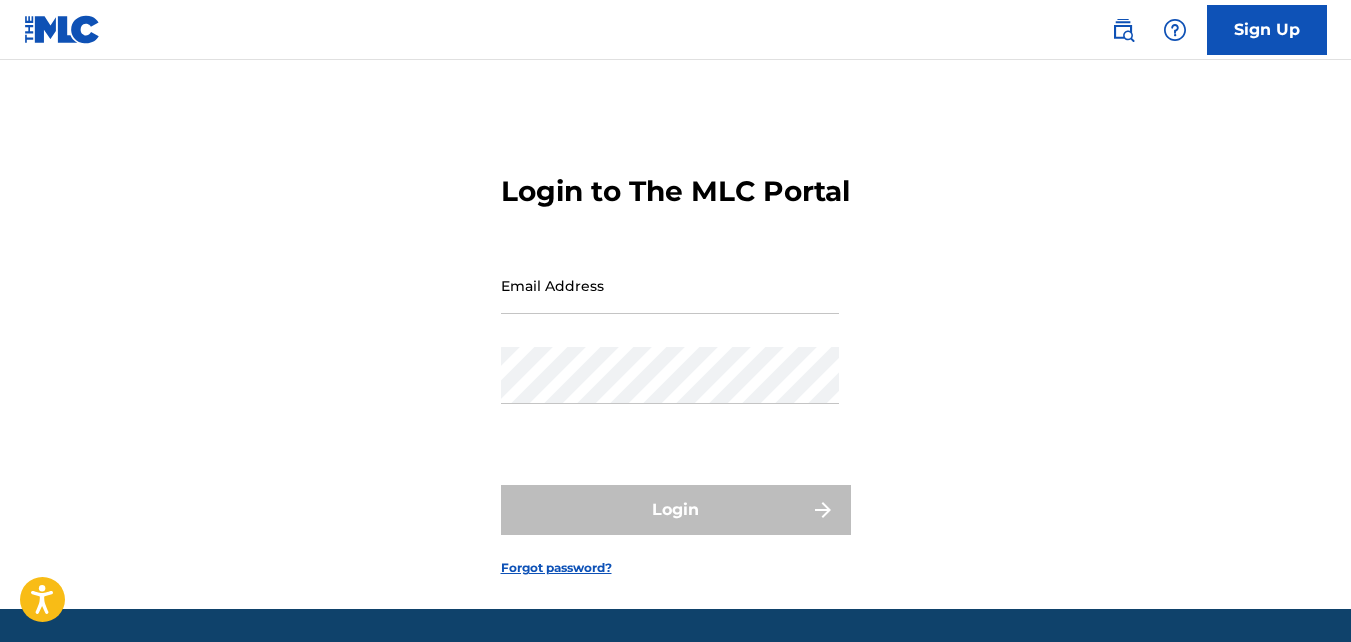 click on "Email Address" at bounding box center [670, 302] 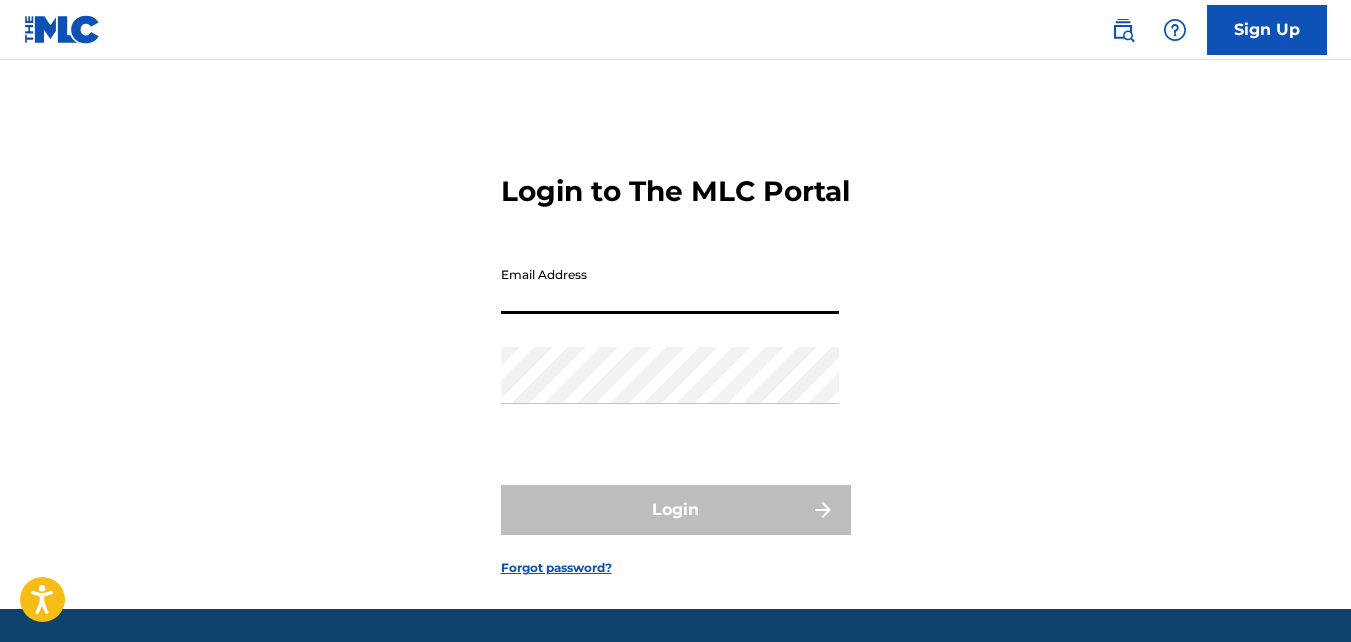 click on "Email Address" at bounding box center [670, 285] 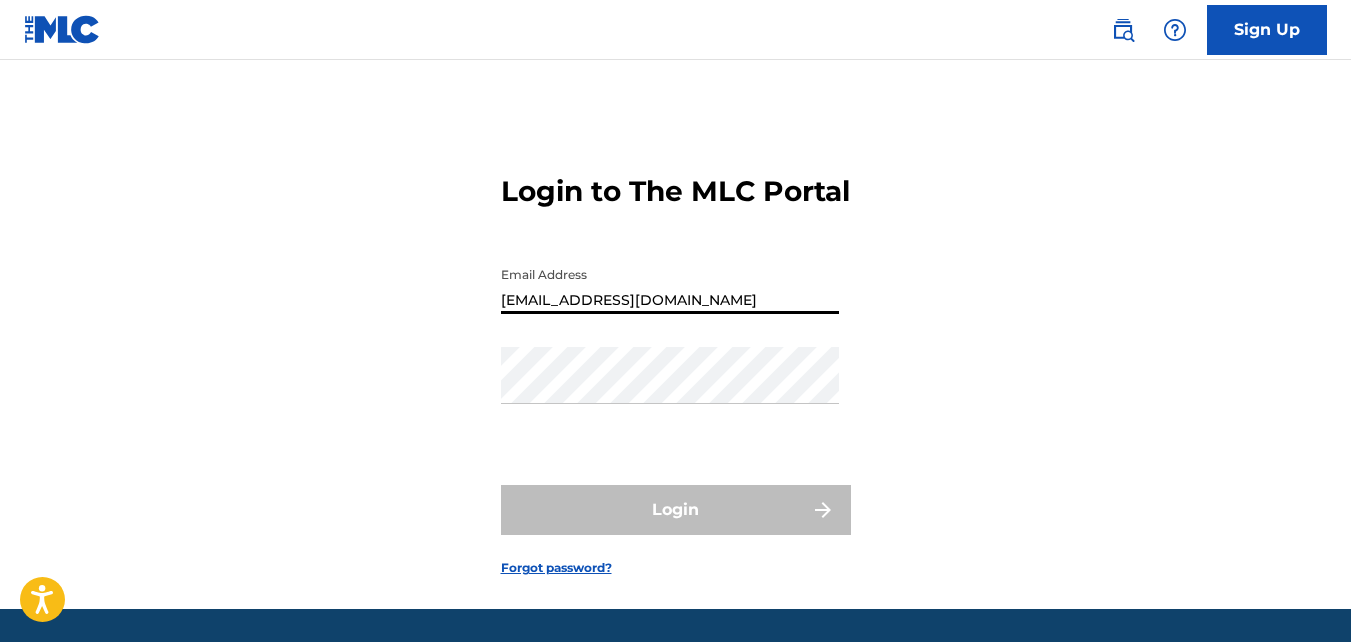 type on "[EMAIL_ADDRESS][DOMAIN_NAME]" 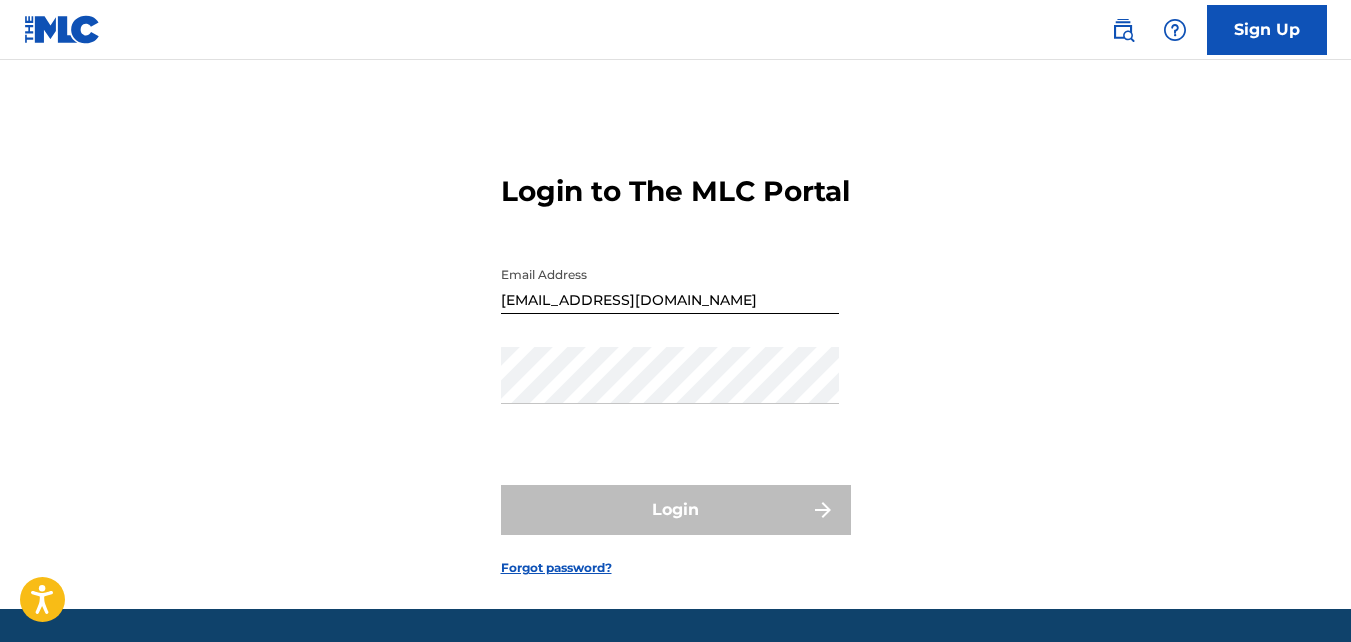 click on "Forgot password?" at bounding box center [556, 568] 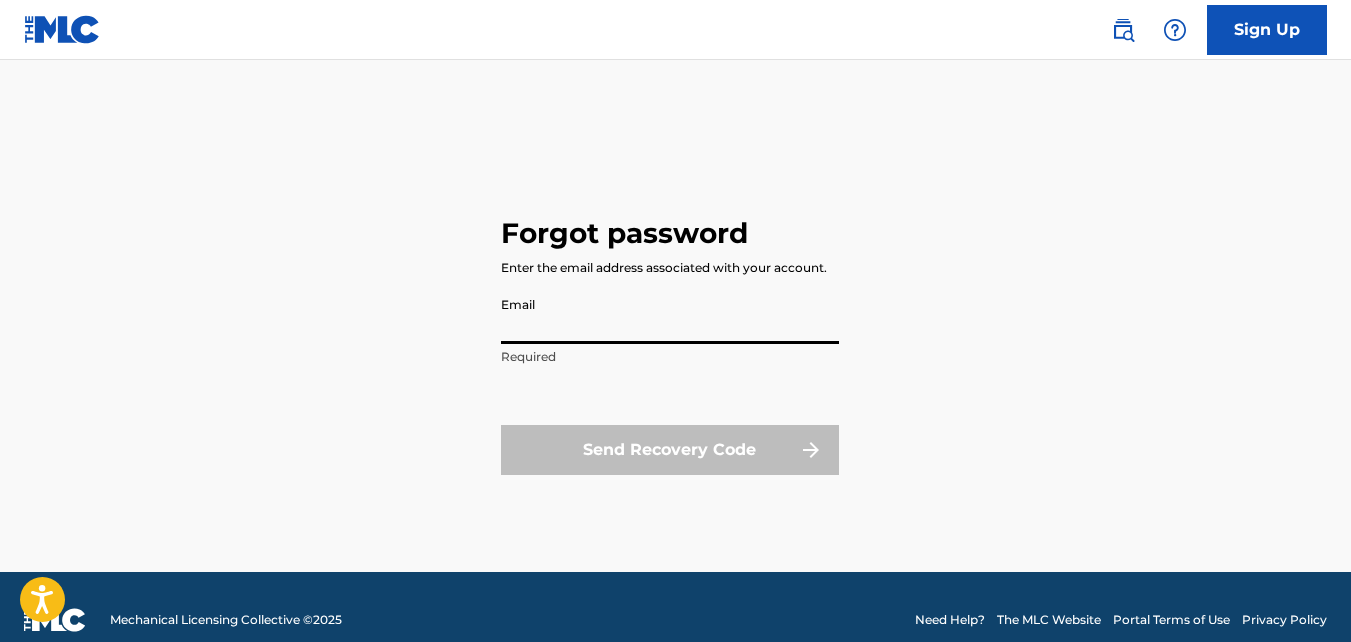 click on "Email" at bounding box center (670, 315) 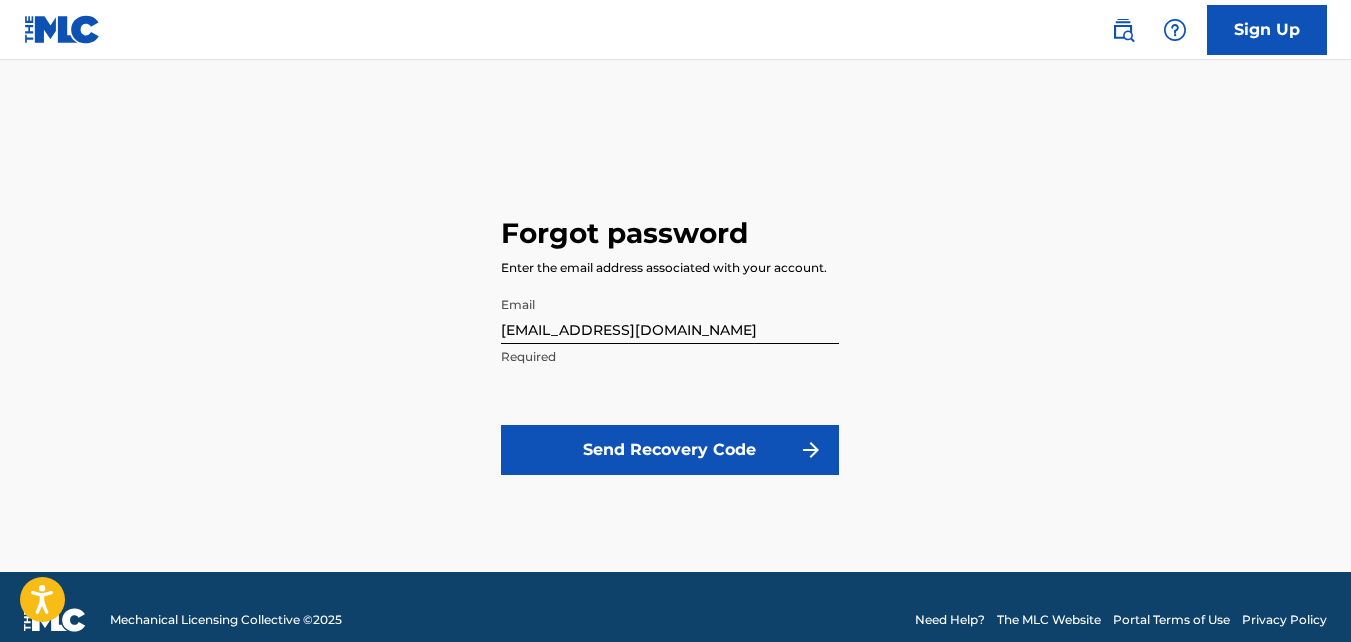click on "Send Recovery Code" at bounding box center (670, 450) 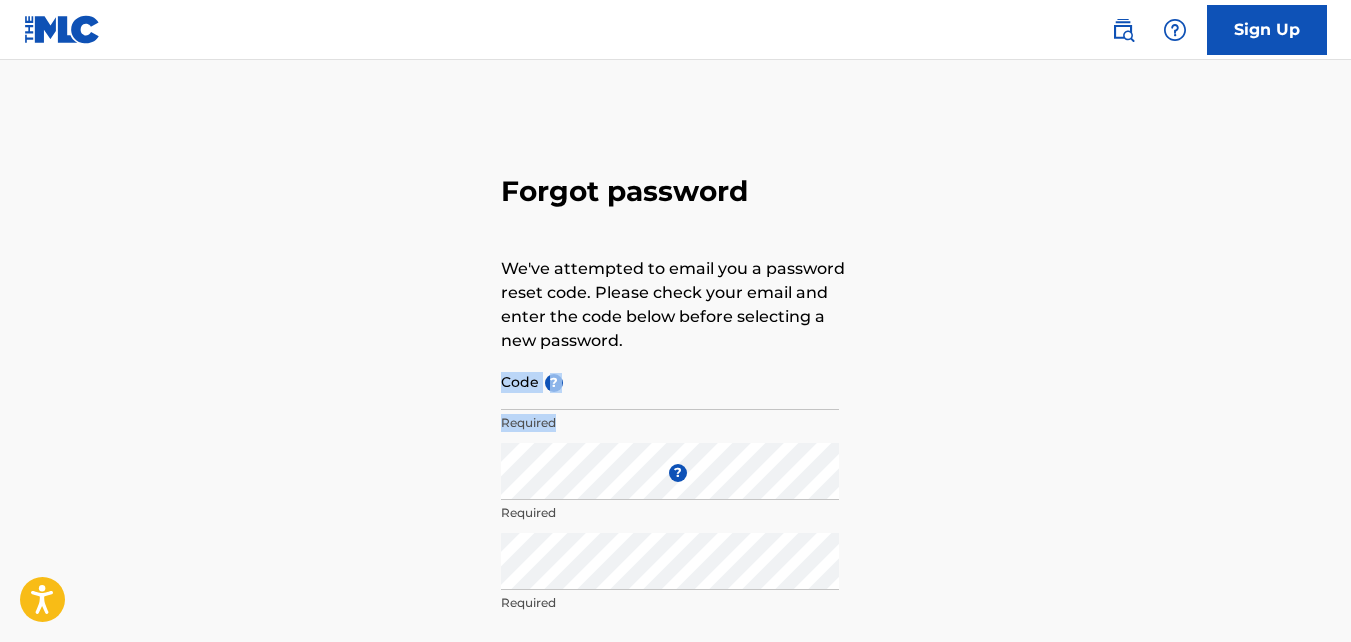 drag, startPoint x: 564, startPoint y: 416, endPoint x: 548, endPoint y: 399, distance: 23.345236 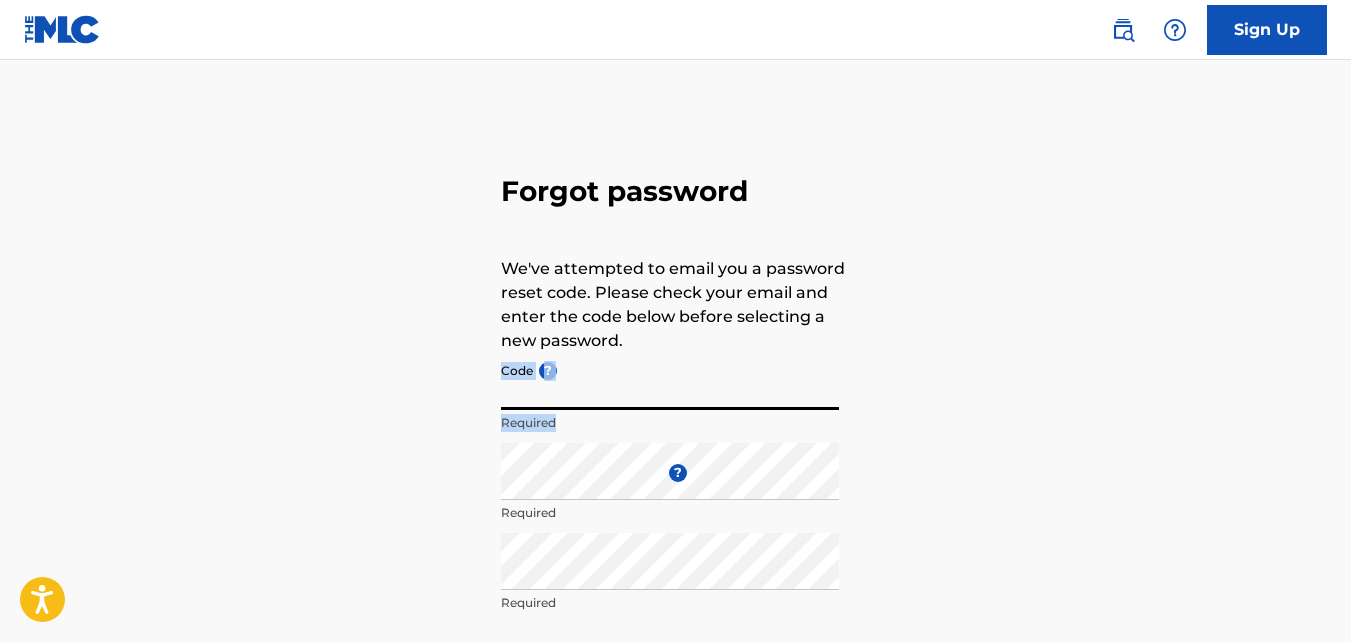click on "Code ?" at bounding box center [670, 381] 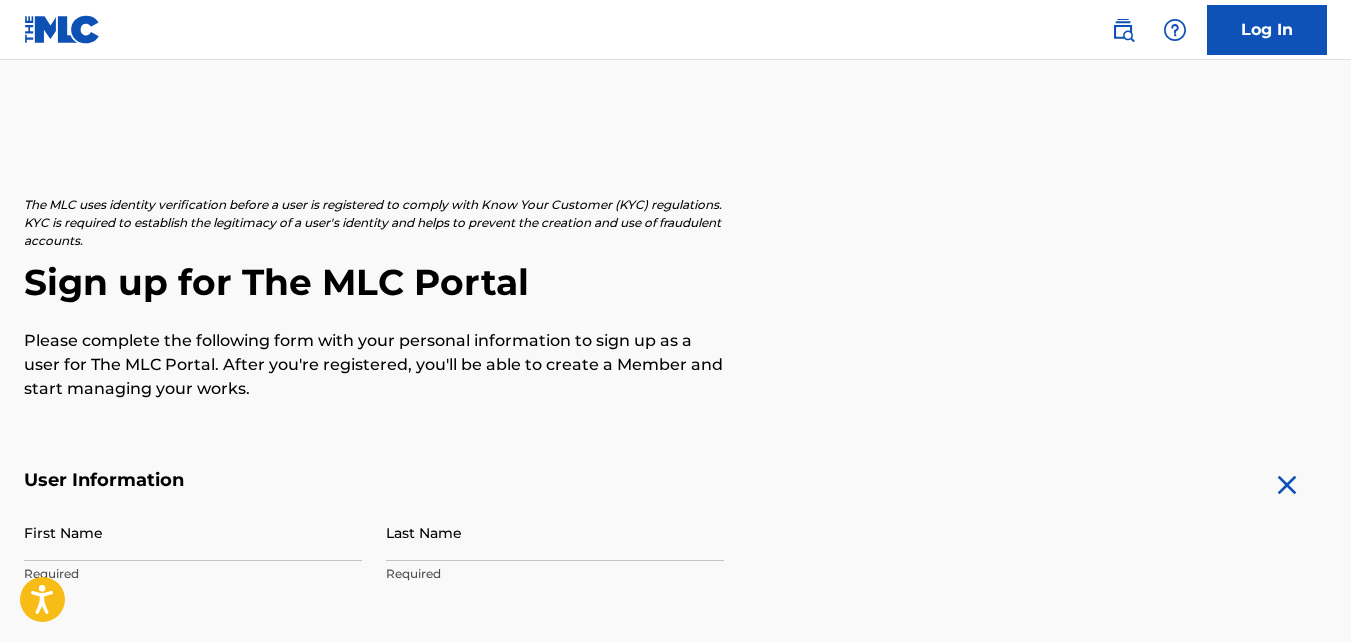 scroll, scrollTop: 817, scrollLeft: 0, axis: vertical 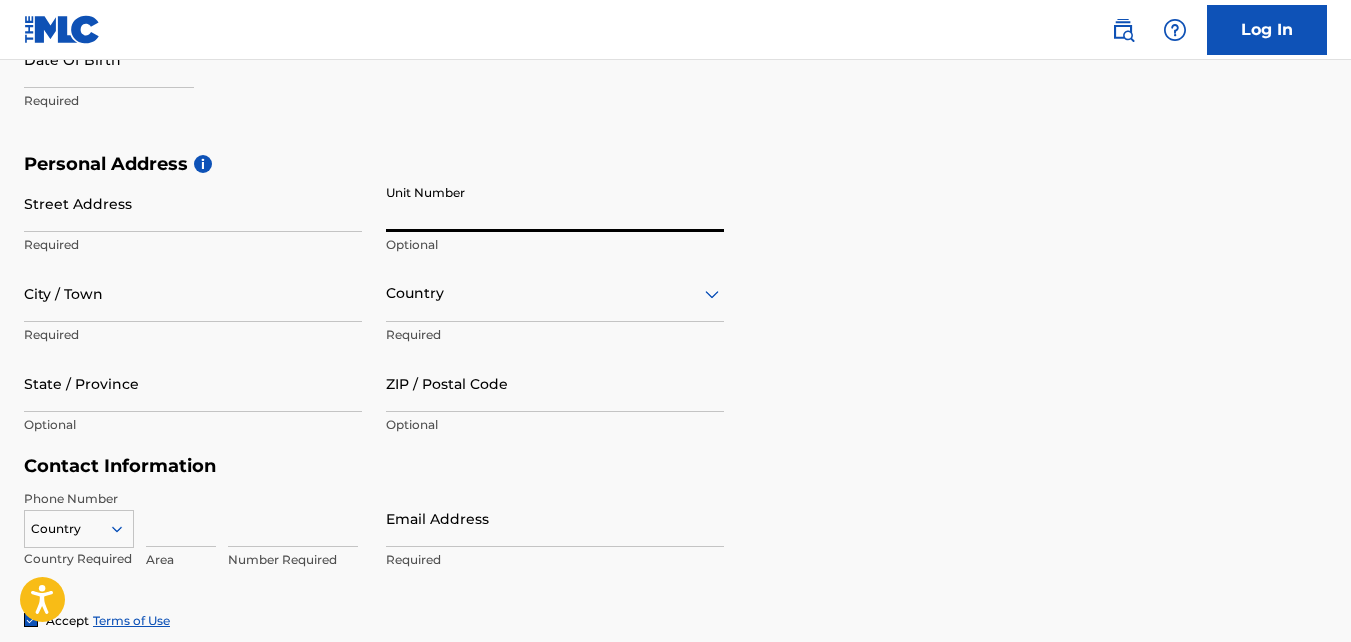 drag, startPoint x: 703, startPoint y: 220, endPoint x: 571, endPoint y: 172, distance: 140.4564 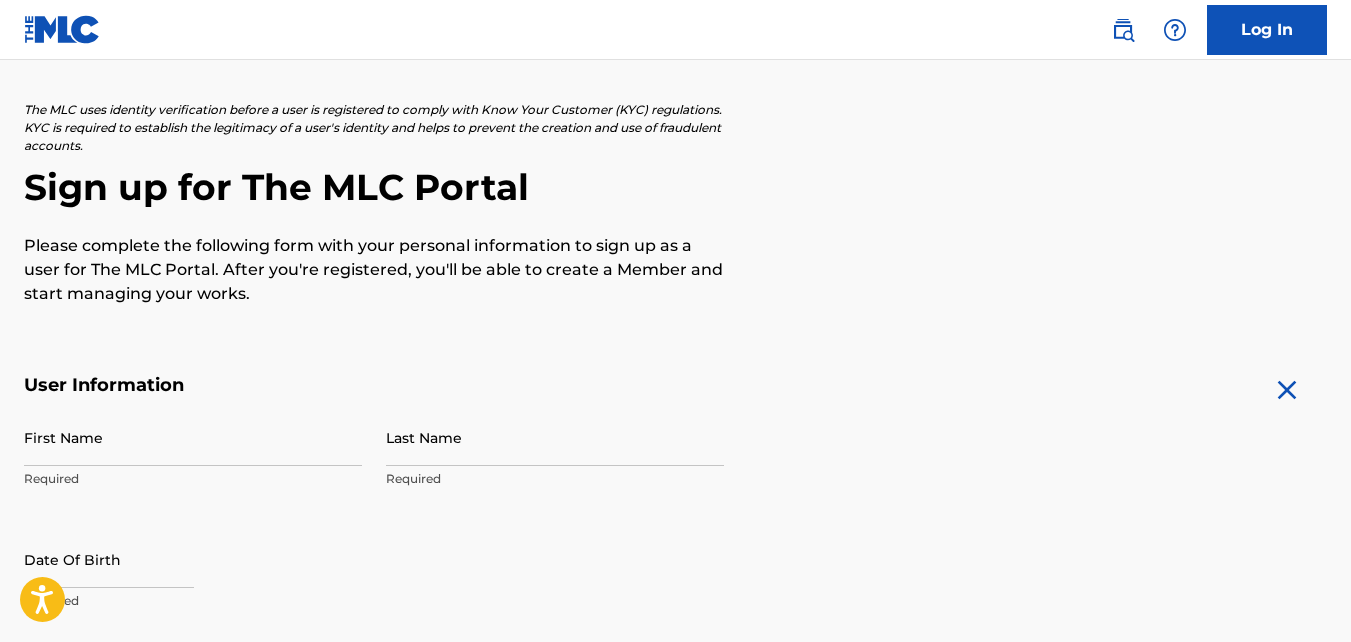 scroll, scrollTop: 85, scrollLeft: 0, axis: vertical 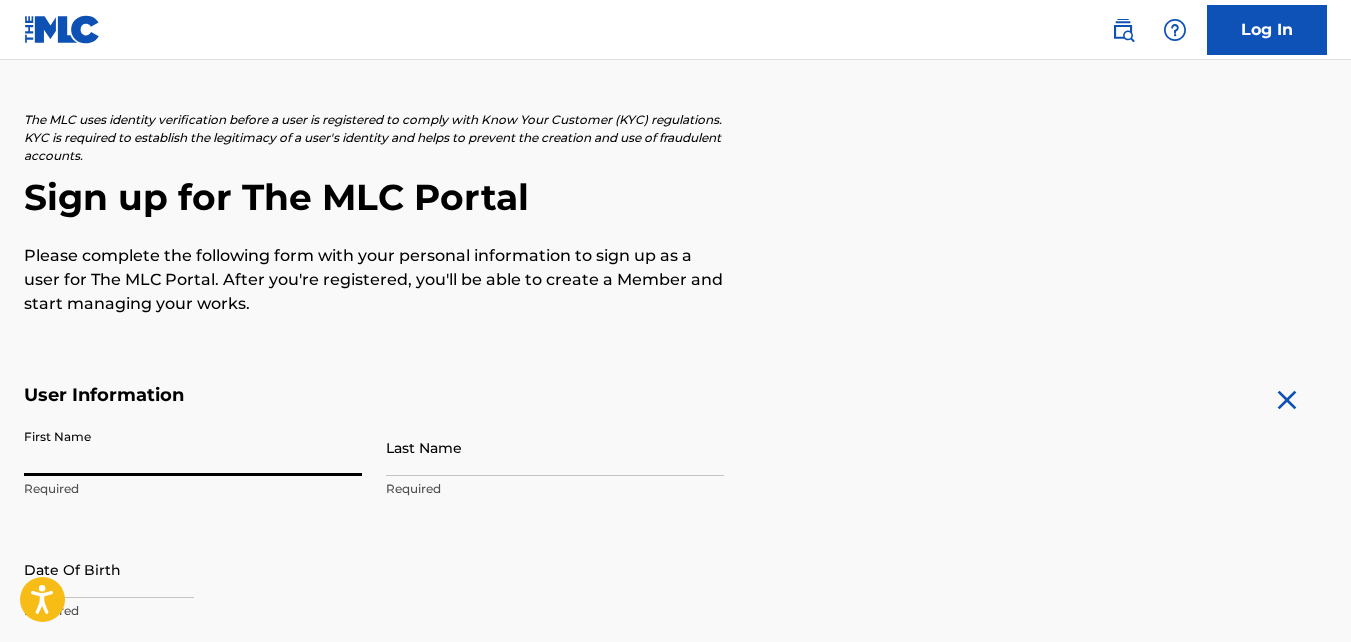 click on "First Name" at bounding box center (193, 447) 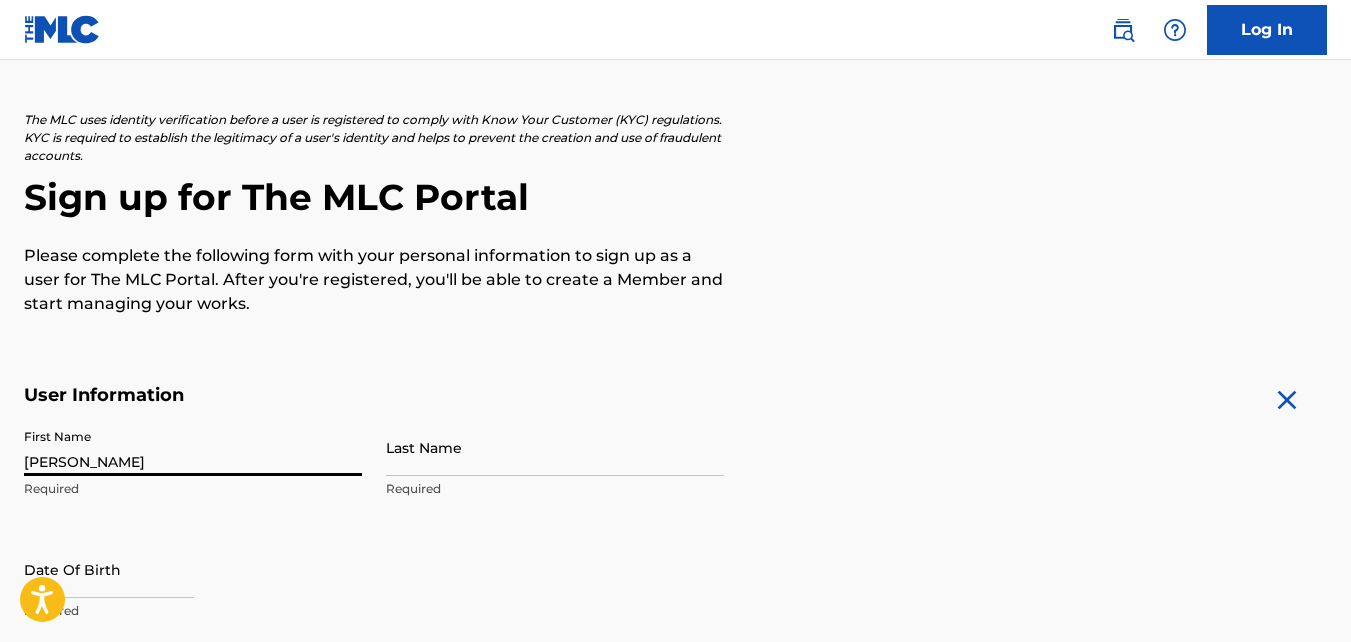 type on "[PERSON_NAME]" 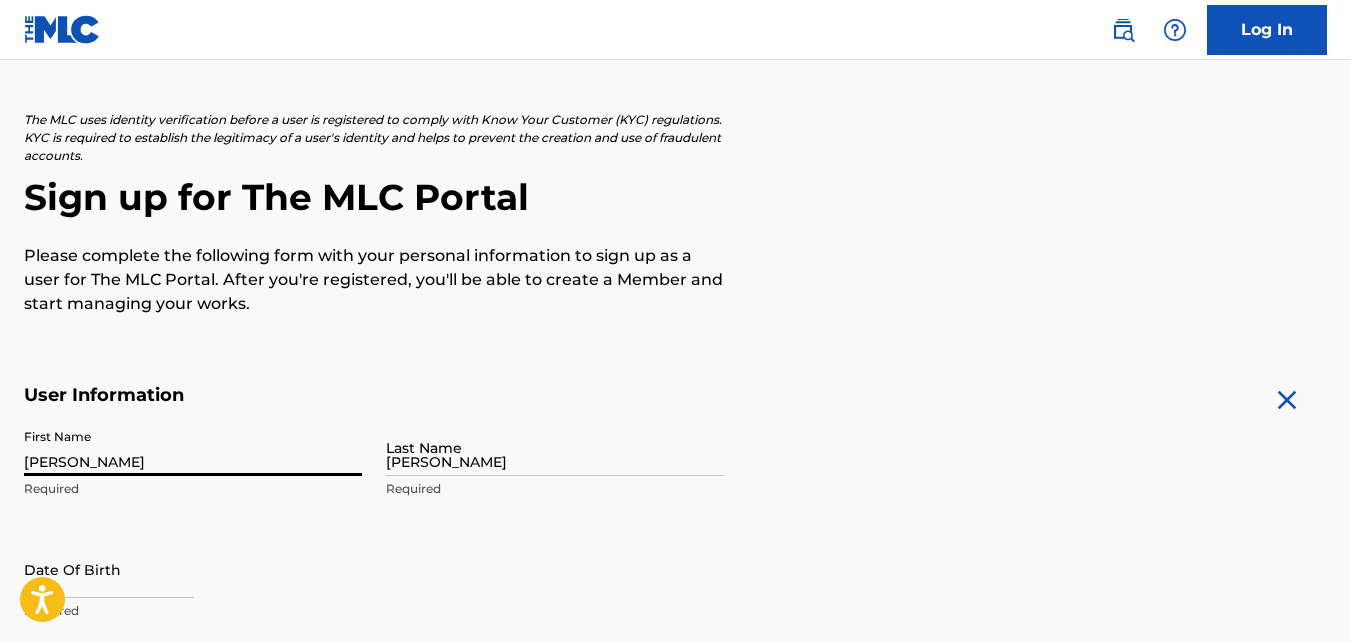 type on "[GEOGRAPHIC_DATA]" 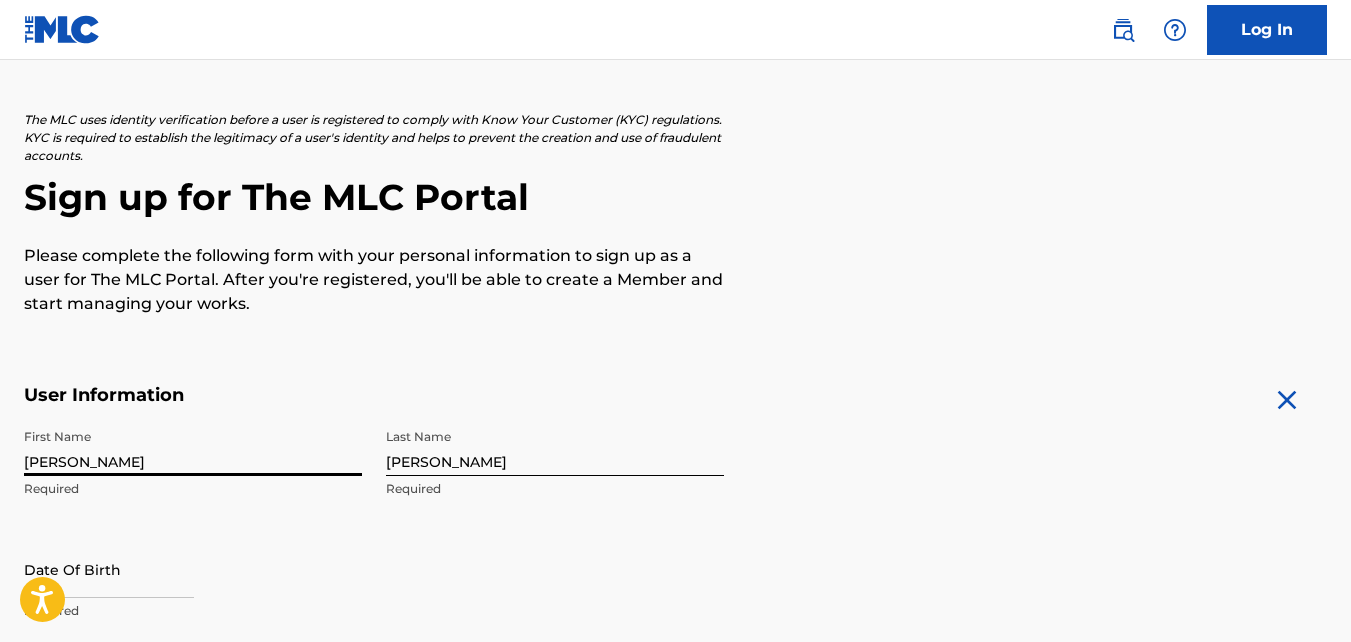 scroll, scrollTop: 794, scrollLeft: 0, axis: vertical 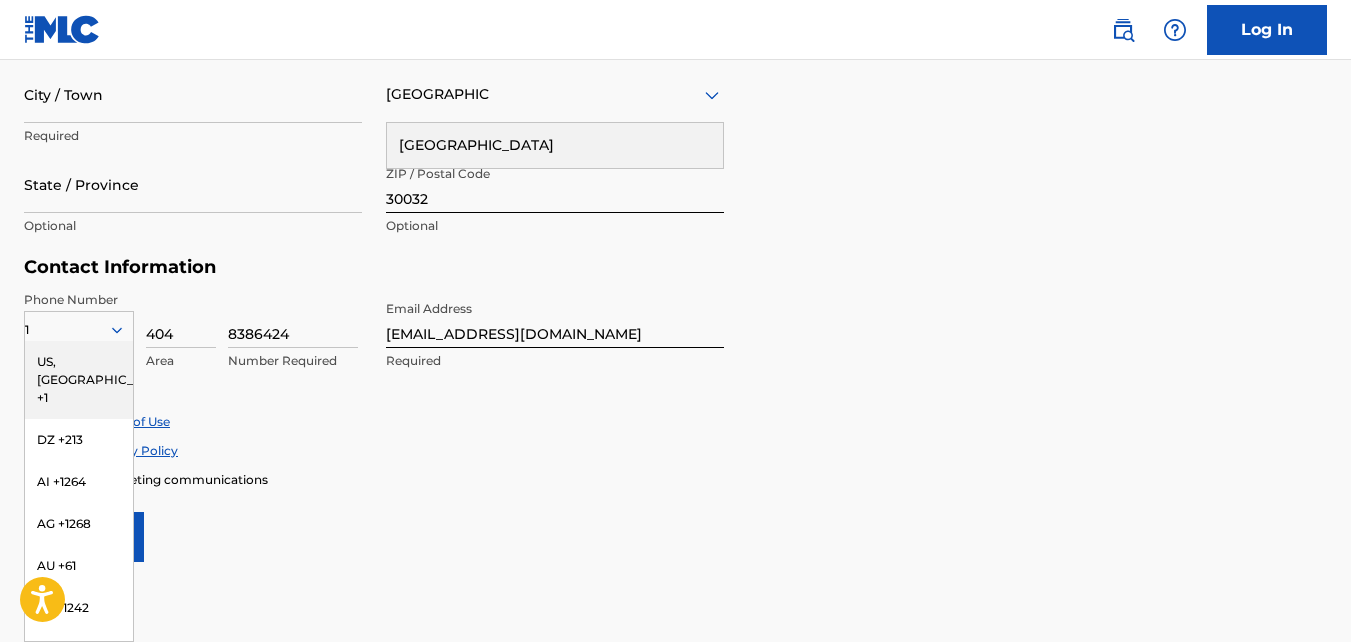 type on "db" 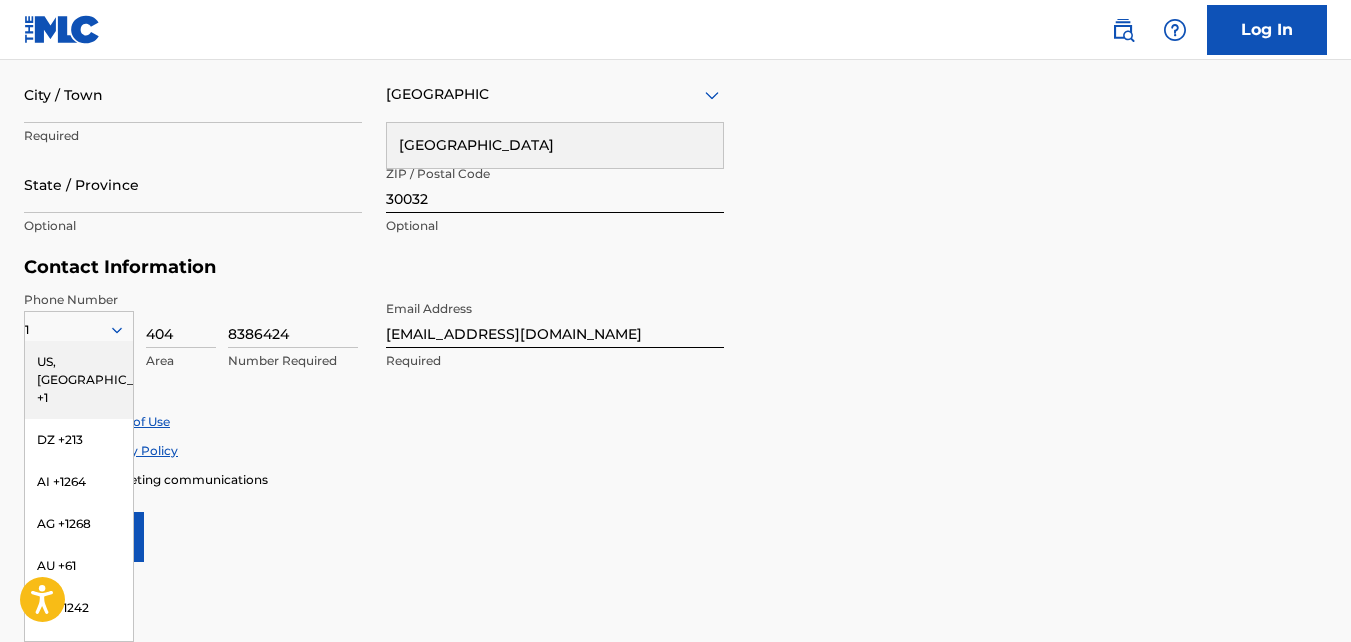 click on "US, [GEOGRAPHIC_DATA] +1" at bounding box center (79, 380) 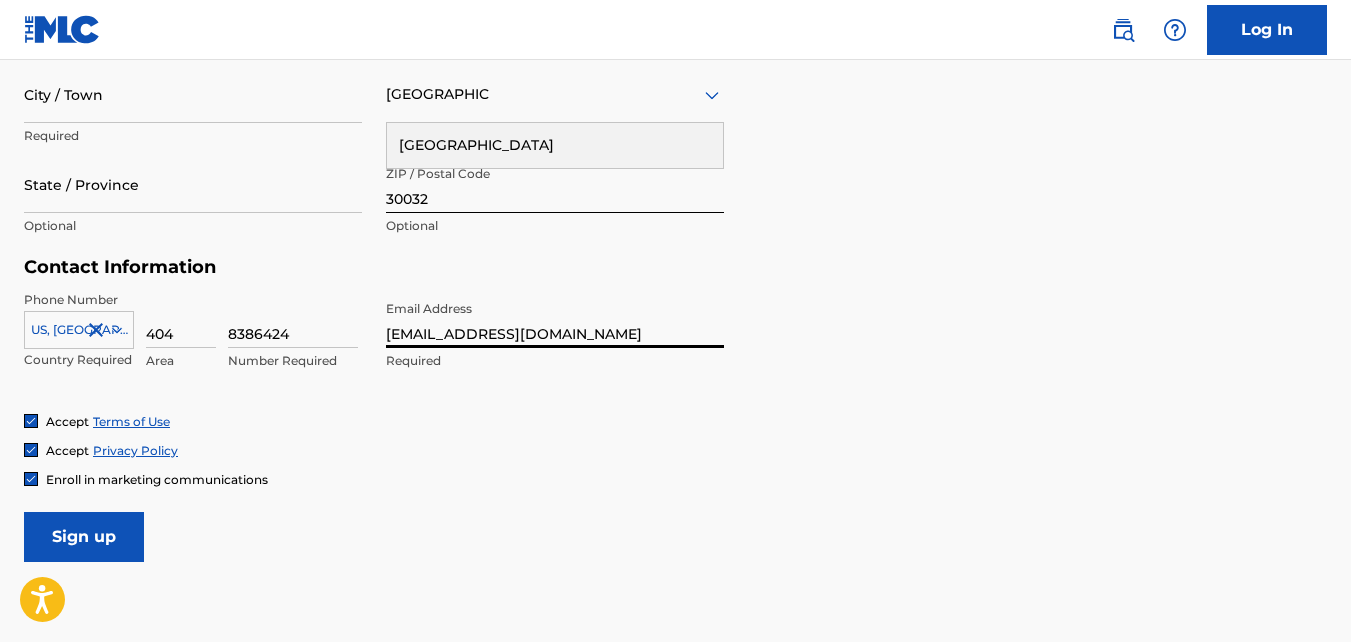 click on "[EMAIL_ADDRESS][DOMAIN_NAME]" at bounding box center [555, 319] 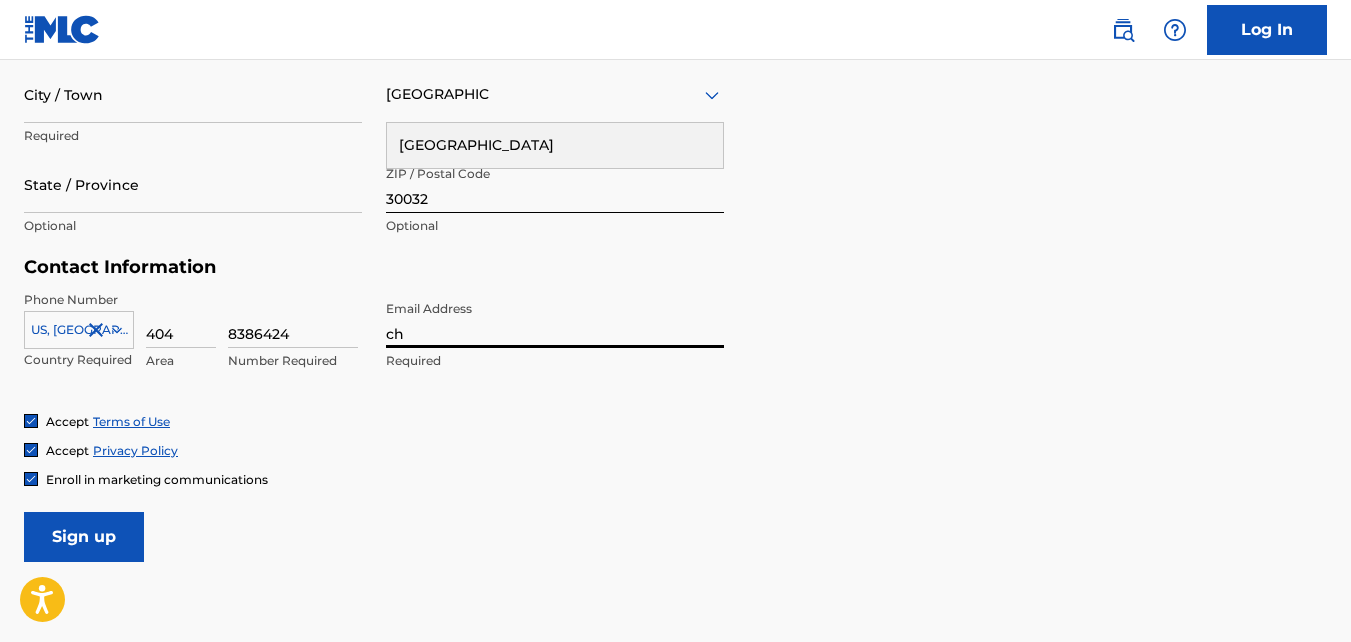 type on "c" 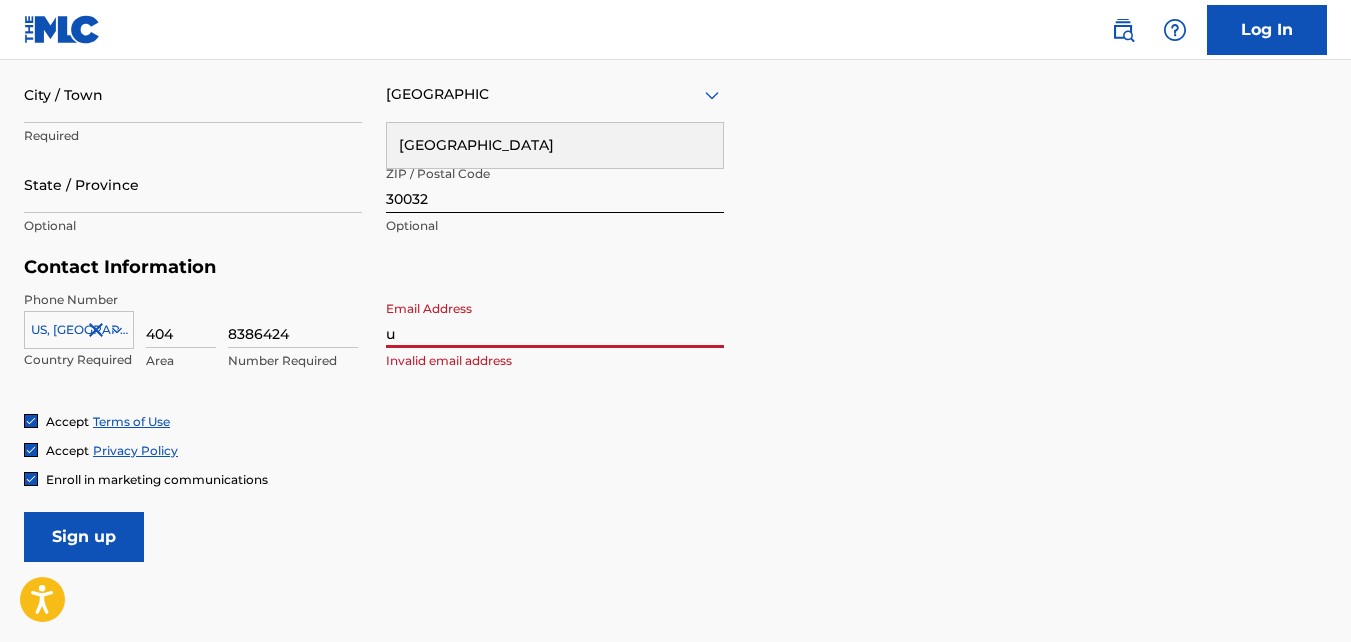 type on "[EMAIL_ADDRESS][DOMAIN_NAME]" 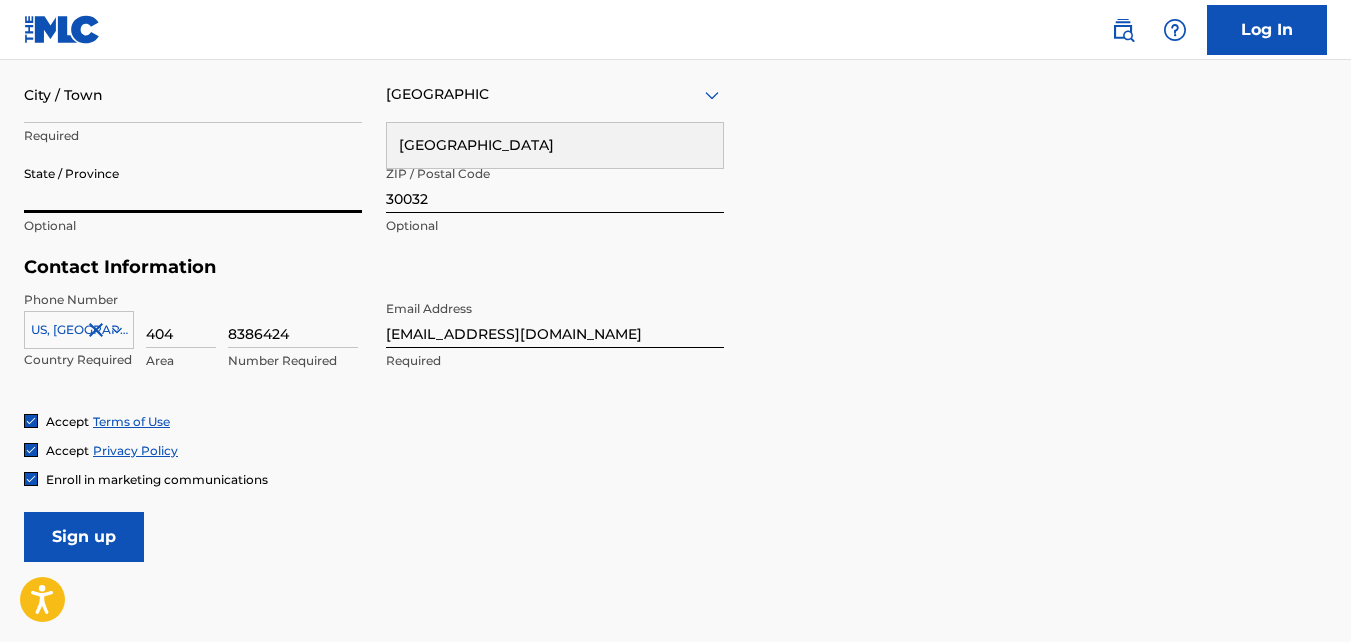 click on "State / Province" at bounding box center [193, 184] 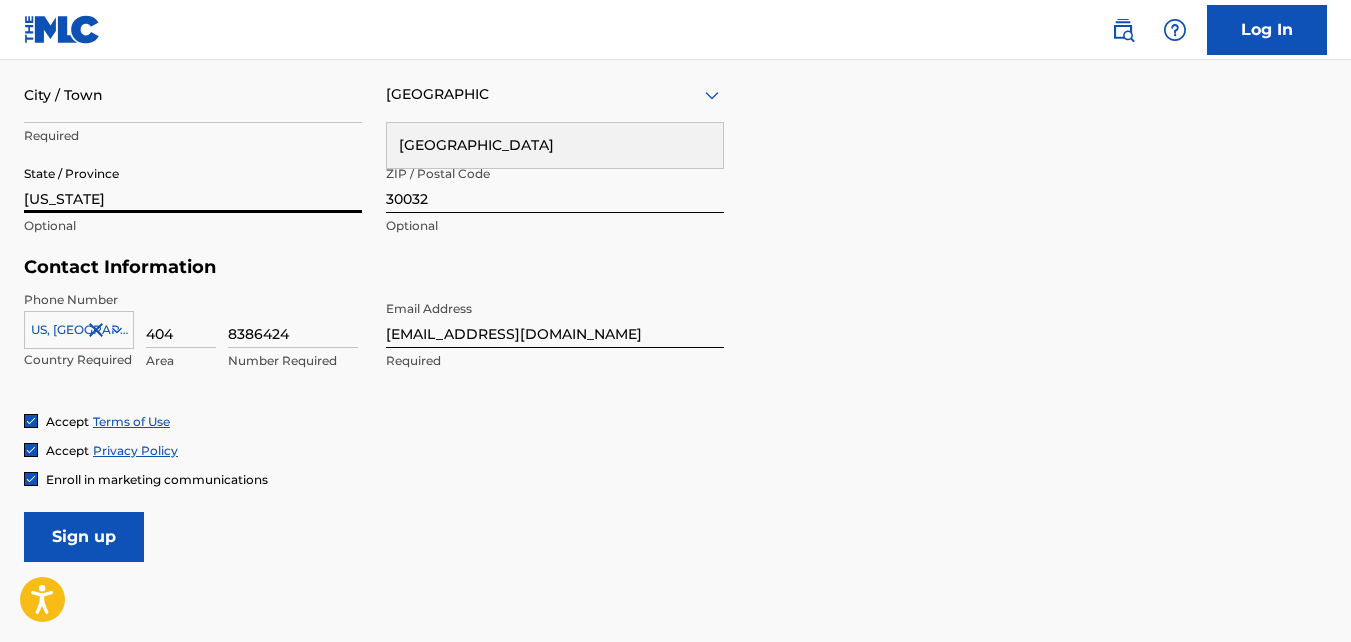 type on "[STREET_ADDRESS][PERSON_NAME]" 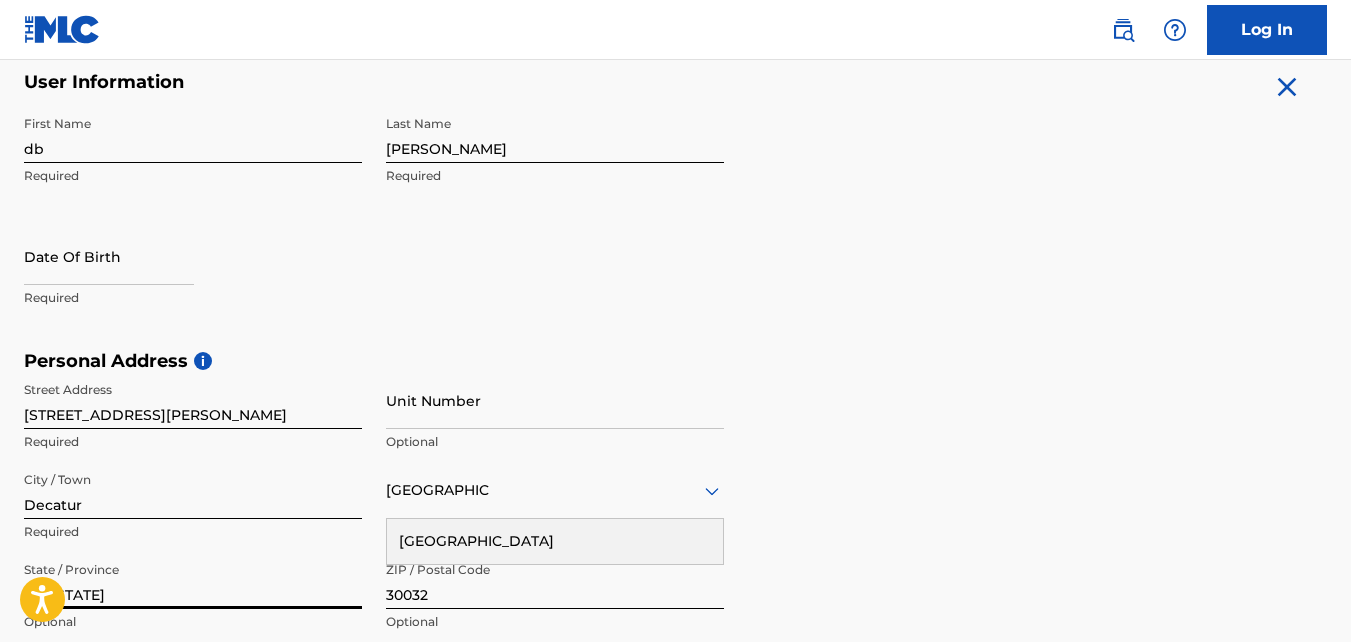 scroll, scrollTop: 395, scrollLeft: 0, axis: vertical 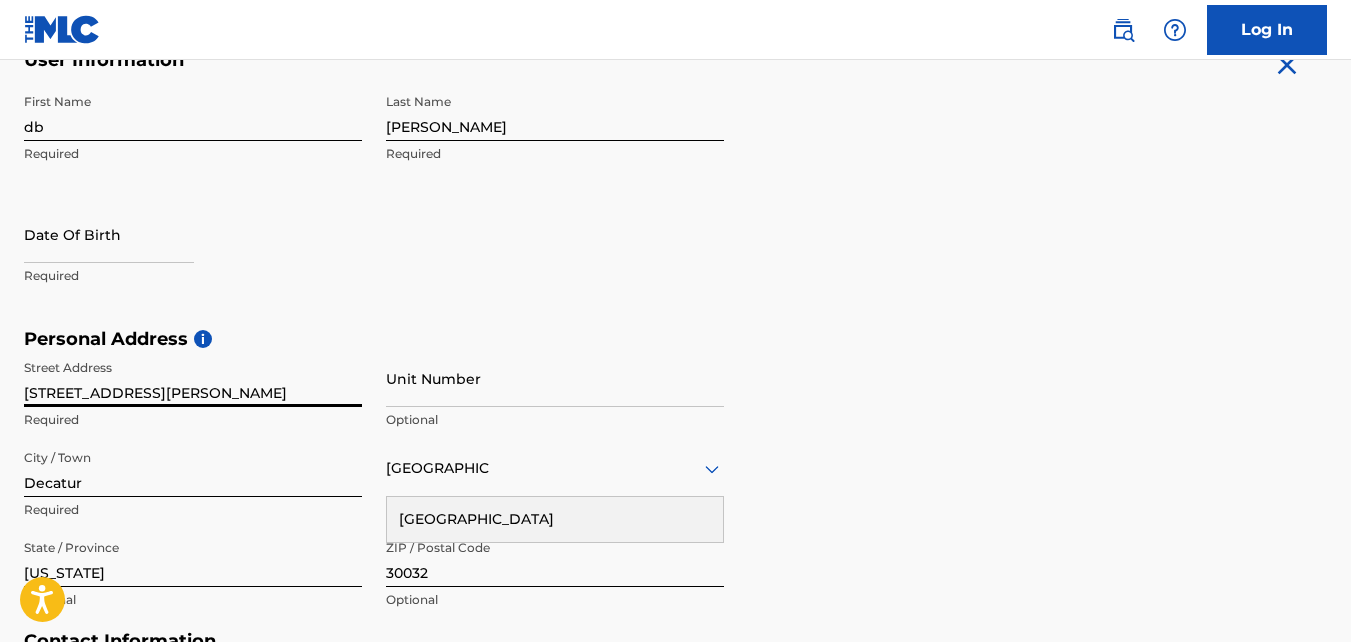 click on "[STREET_ADDRESS][PERSON_NAME]" at bounding box center (193, 378) 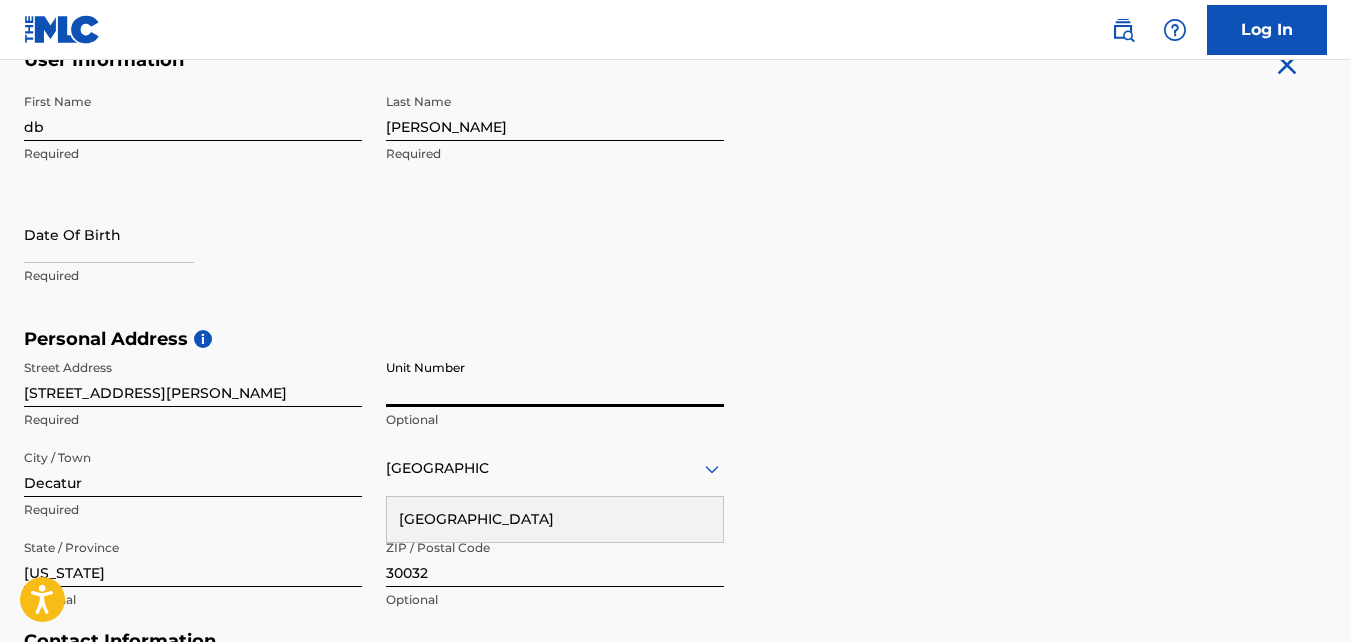 click on "Unit Number" at bounding box center (555, 378) 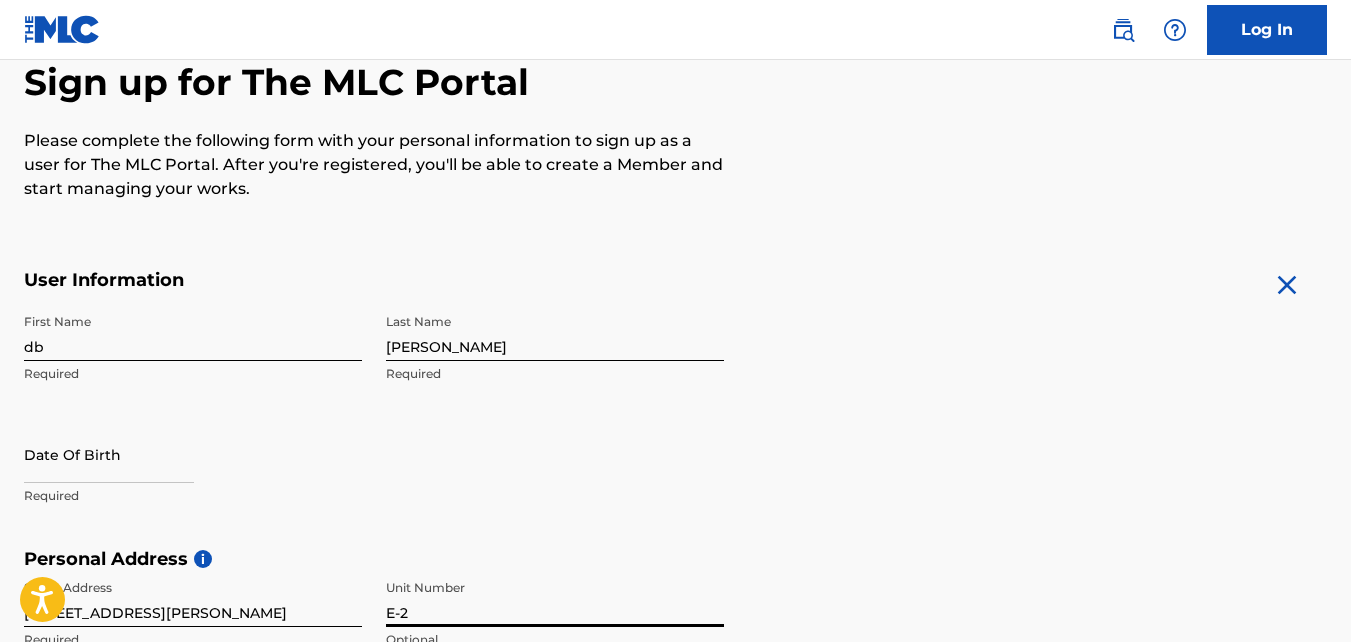 scroll, scrollTop: 173, scrollLeft: 0, axis: vertical 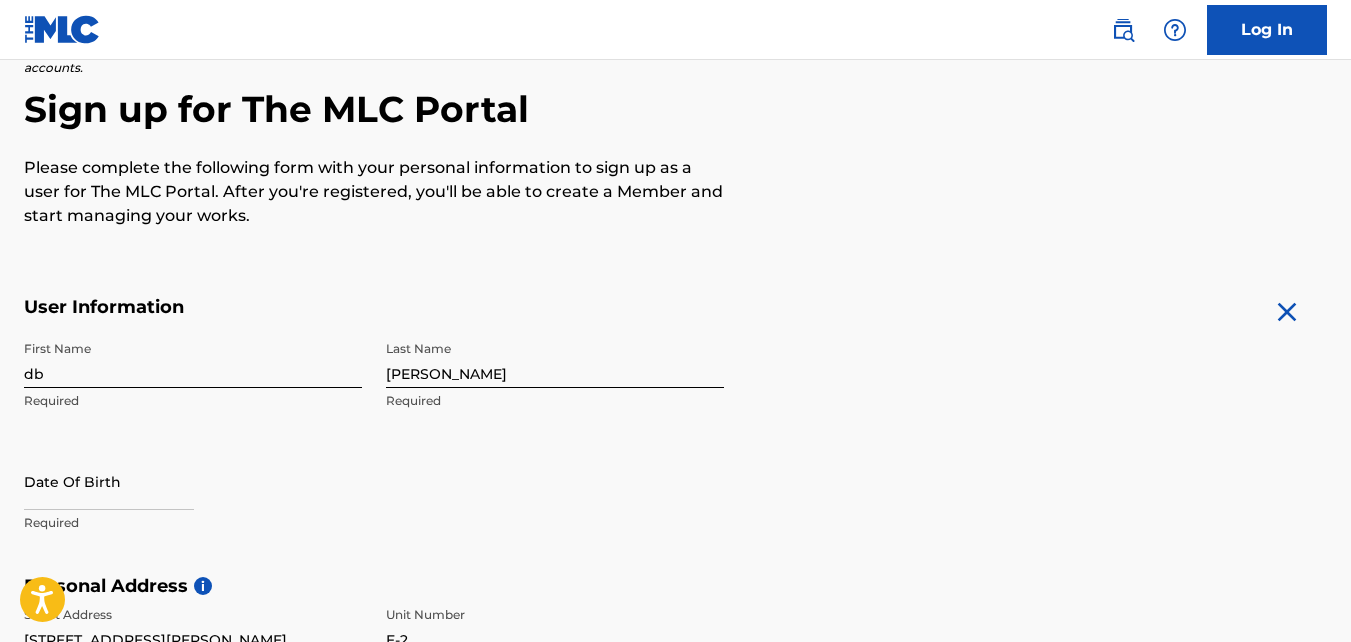 type on "E-2" 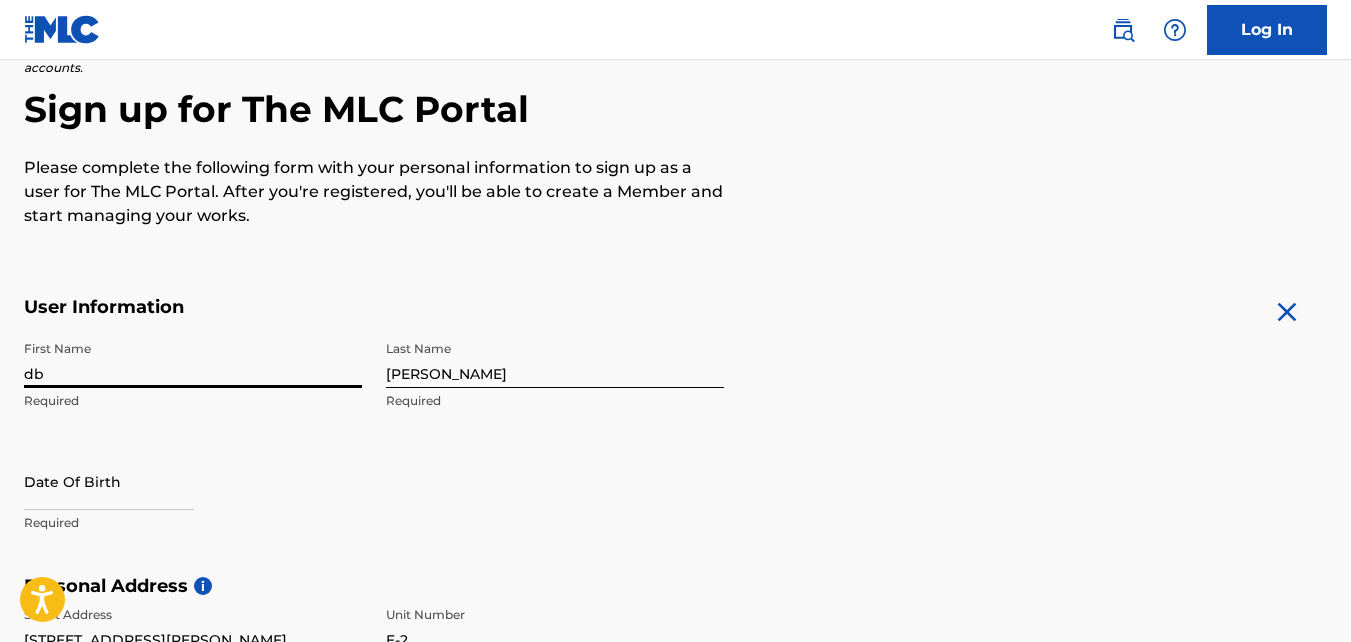 type on "d" 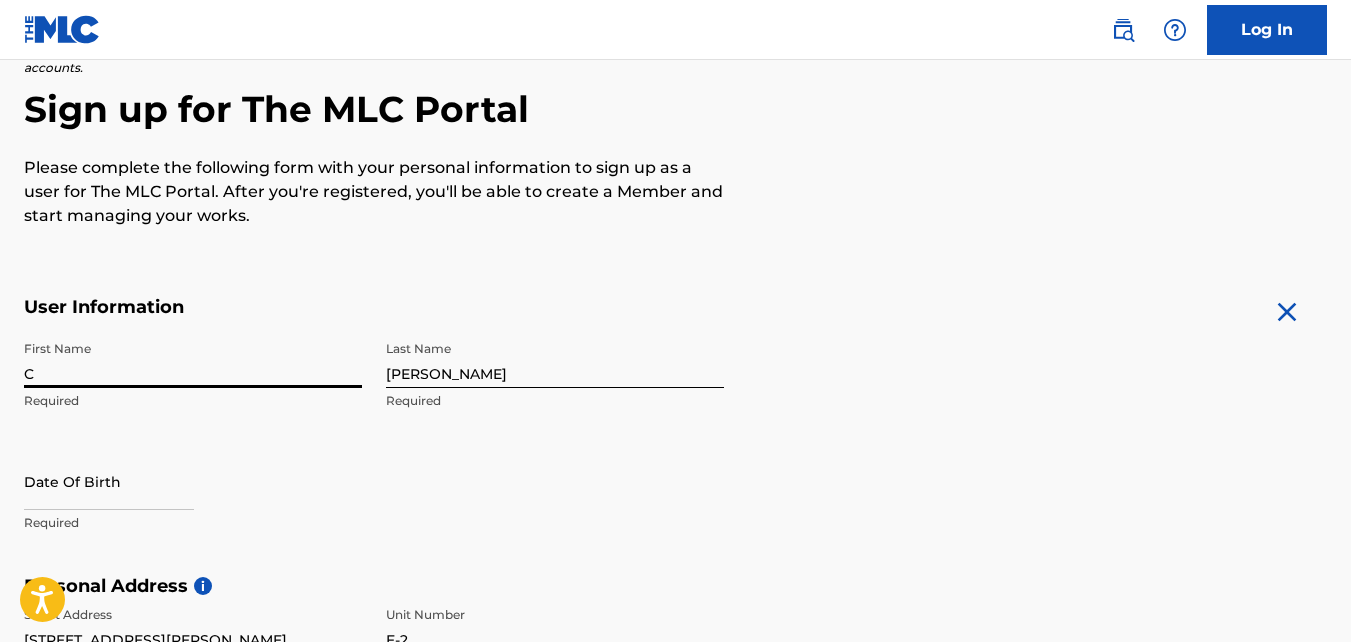 click on "C" at bounding box center [193, 359] 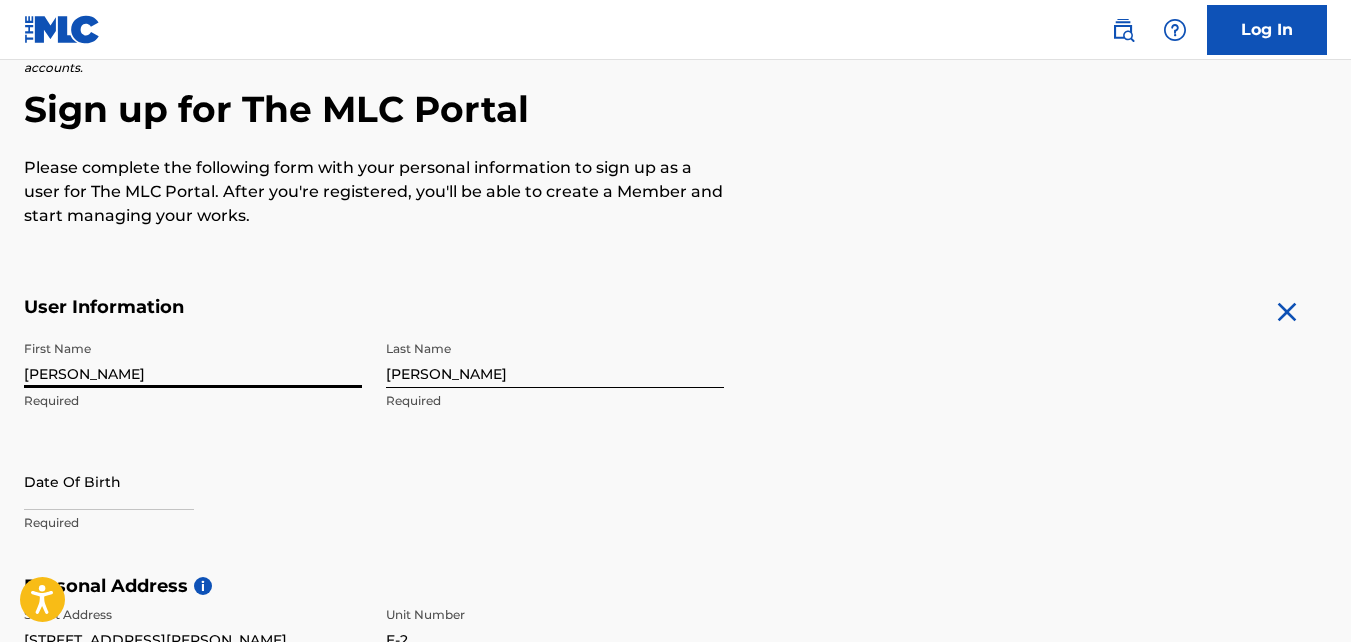 type on "[PERSON_NAME]" 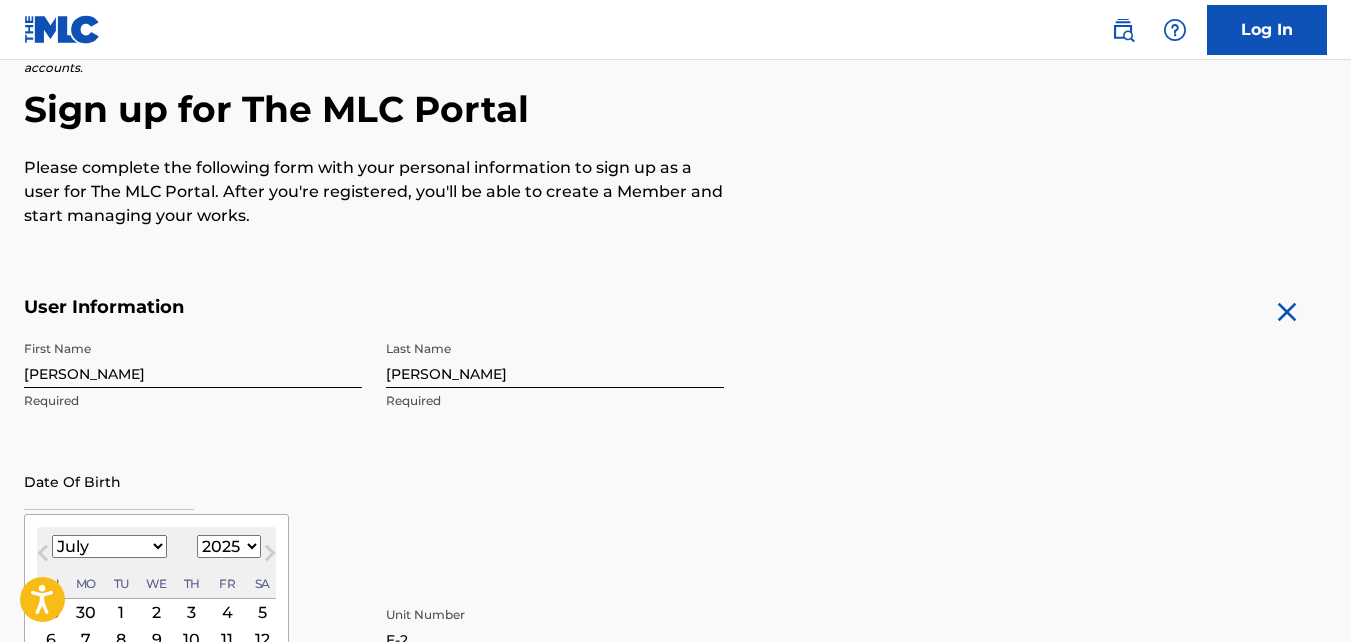 click at bounding box center (109, 481) 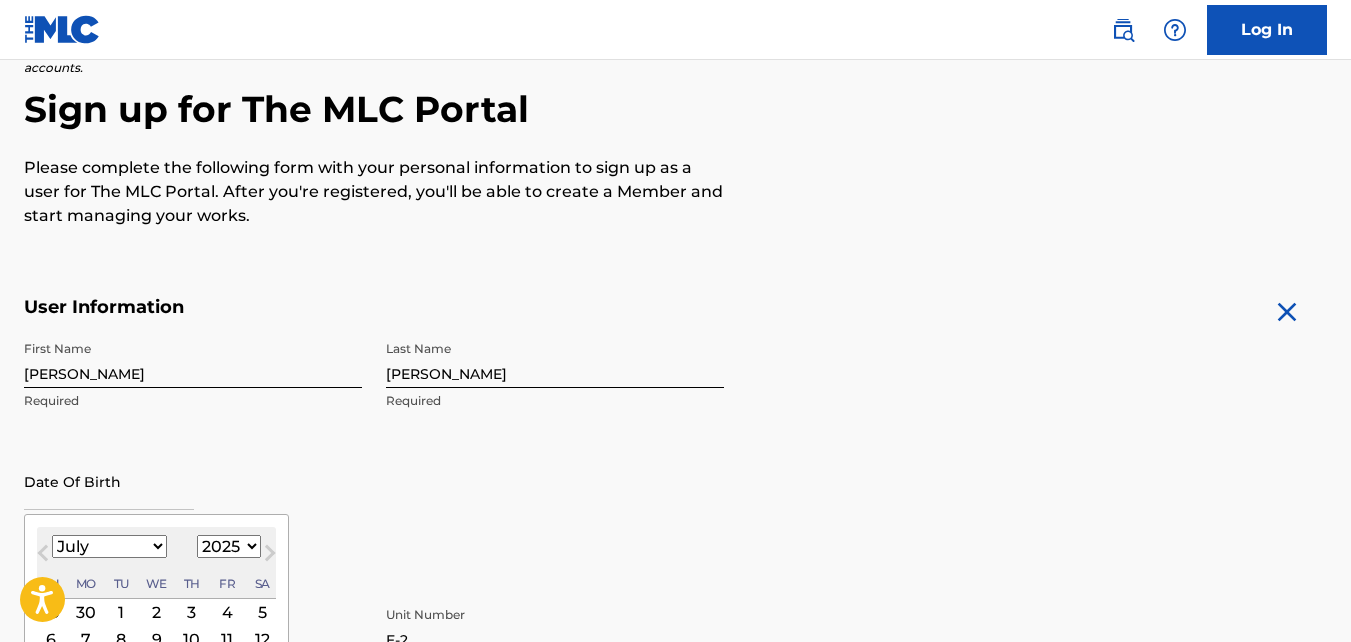 select on "4" 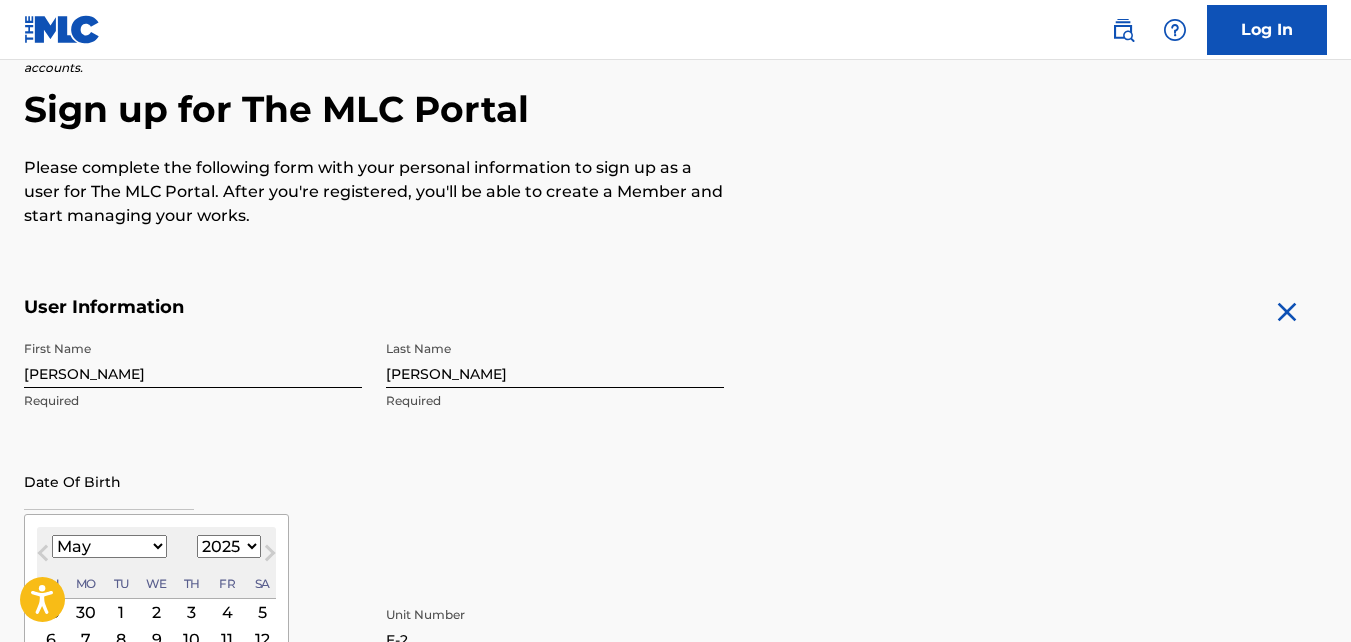 click on "January February March April May June July August September October November December" at bounding box center [109, 546] 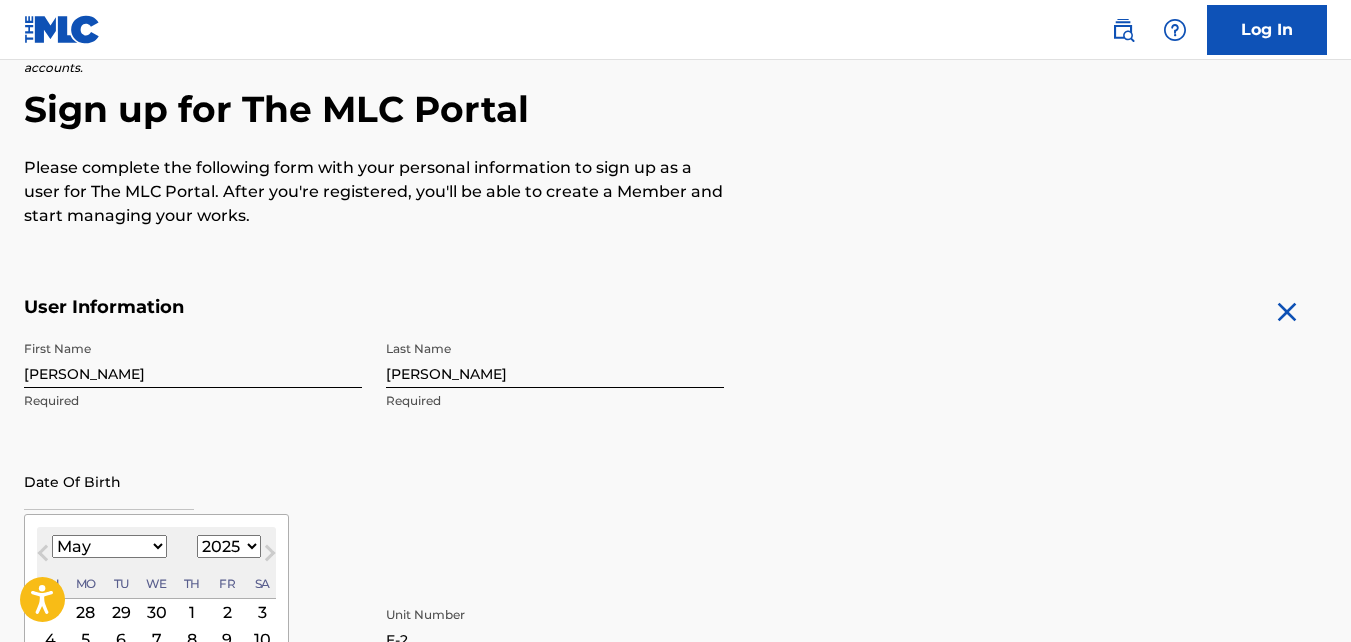 click on "1899 1900 1901 1902 1903 1904 1905 1906 1907 1908 1909 1910 1911 1912 1913 1914 1915 1916 1917 1918 1919 1920 1921 1922 1923 1924 1925 1926 1927 1928 1929 1930 1931 1932 1933 1934 1935 1936 1937 1938 1939 1940 1941 1942 1943 1944 1945 1946 1947 1948 1949 1950 1951 1952 1953 1954 1955 1956 1957 1958 1959 1960 1961 1962 1963 1964 1965 1966 1967 1968 1969 1970 1971 1972 1973 1974 1975 1976 1977 1978 1979 1980 1981 1982 1983 1984 1985 1986 1987 1988 1989 1990 1991 1992 1993 1994 1995 1996 1997 1998 1999 2000 2001 2002 2003 2004 2005 2006 2007 2008 2009 2010 2011 2012 2013 2014 2015 2016 2017 2018 2019 2020 2021 2022 2023 2024 2025 2026 2027 2028 2029 2030 2031 2032 2033 2034 2035 2036 2037 2038 2039 2040 2041 2042 2043 2044 2045 2046 2047 2048 2049 2050 2051 2052 2053 2054 2055 2056 2057 2058 2059 2060 2061 2062 2063 2064 2065 2066 2067 2068 2069 2070 2071 2072 2073 2074 2075 2076 2077 2078 2079 2080 2081 2082 2083 2084 2085 2086 2087 2088 2089 2090 2091 2092 2093 2094 2095 2096 2097 2098 2099 2100" at bounding box center (229, 546) 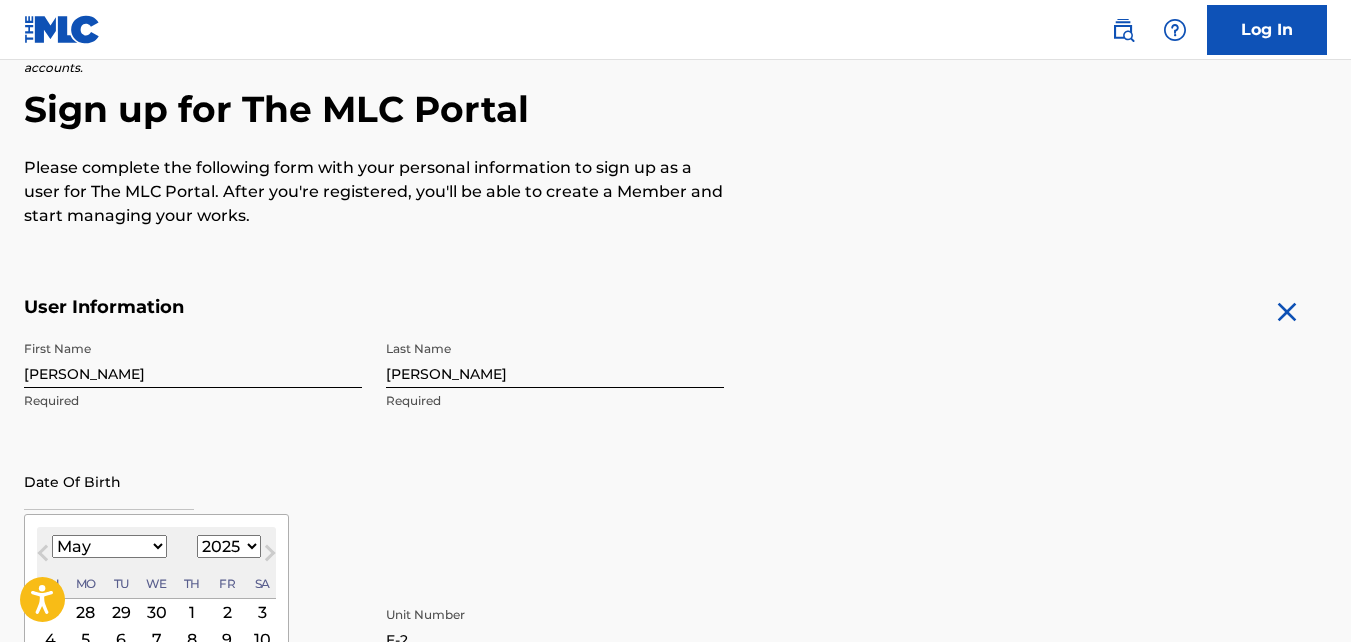 select on "1998" 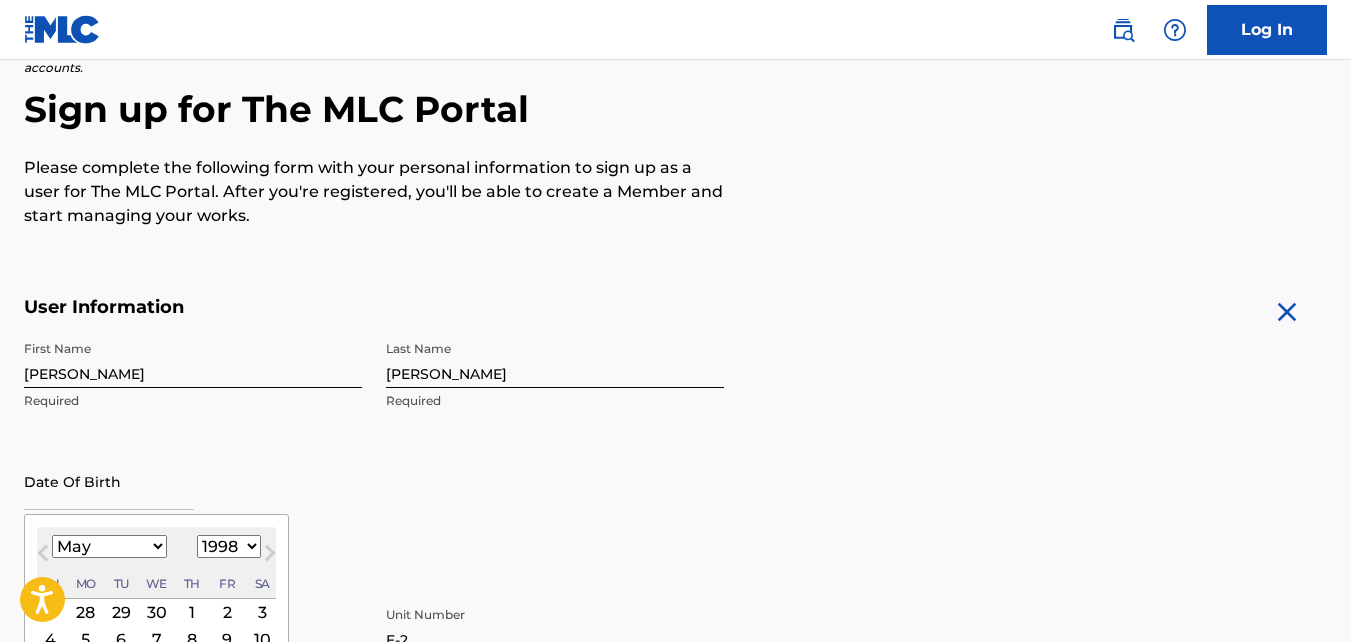 click on "1899 1900 1901 1902 1903 1904 1905 1906 1907 1908 1909 1910 1911 1912 1913 1914 1915 1916 1917 1918 1919 1920 1921 1922 1923 1924 1925 1926 1927 1928 1929 1930 1931 1932 1933 1934 1935 1936 1937 1938 1939 1940 1941 1942 1943 1944 1945 1946 1947 1948 1949 1950 1951 1952 1953 1954 1955 1956 1957 1958 1959 1960 1961 1962 1963 1964 1965 1966 1967 1968 1969 1970 1971 1972 1973 1974 1975 1976 1977 1978 1979 1980 1981 1982 1983 1984 1985 1986 1987 1988 1989 1990 1991 1992 1993 1994 1995 1996 1997 1998 1999 2000 2001 2002 2003 2004 2005 2006 2007 2008 2009 2010 2011 2012 2013 2014 2015 2016 2017 2018 2019 2020 2021 2022 2023 2024 2025 2026 2027 2028 2029 2030 2031 2032 2033 2034 2035 2036 2037 2038 2039 2040 2041 2042 2043 2044 2045 2046 2047 2048 2049 2050 2051 2052 2053 2054 2055 2056 2057 2058 2059 2060 2061 2062 2063 2064 2065 2066 2067 2068 2069 2070 2071 2072 2073 2074 2075 2076 2077 2078 2079 2080 2081 2082 2083 2084 2085 2086 2087 2088 2089 2090 2091 2092 2093 2094 2095 2096 2097 2098 2099 2100" at bounding box center (229, 546) 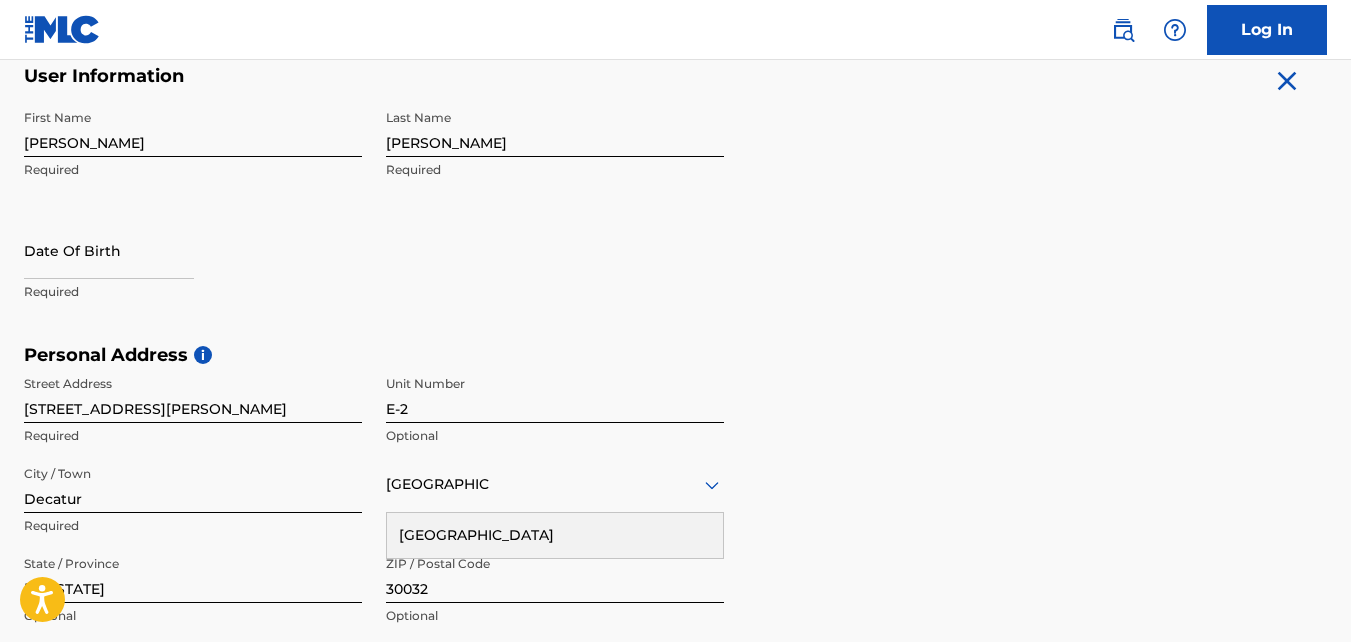scroll, scrollTop: 436, scrollLeft: 0, axis: vertical 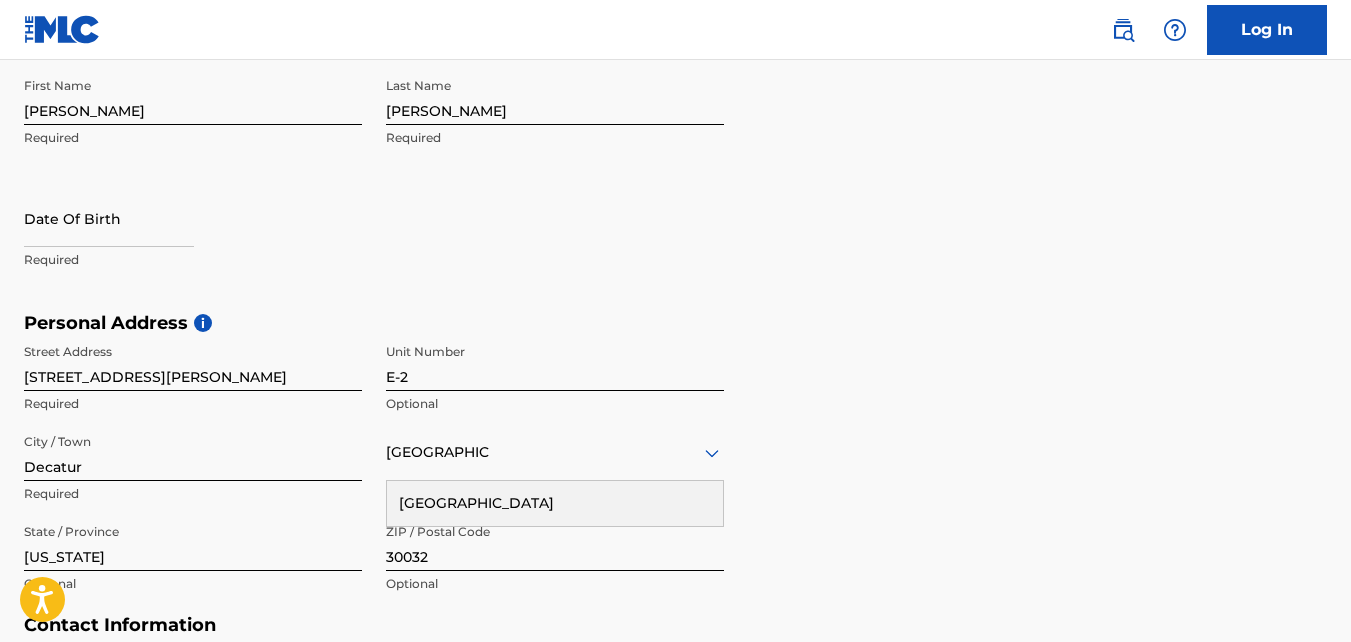 select on "6" 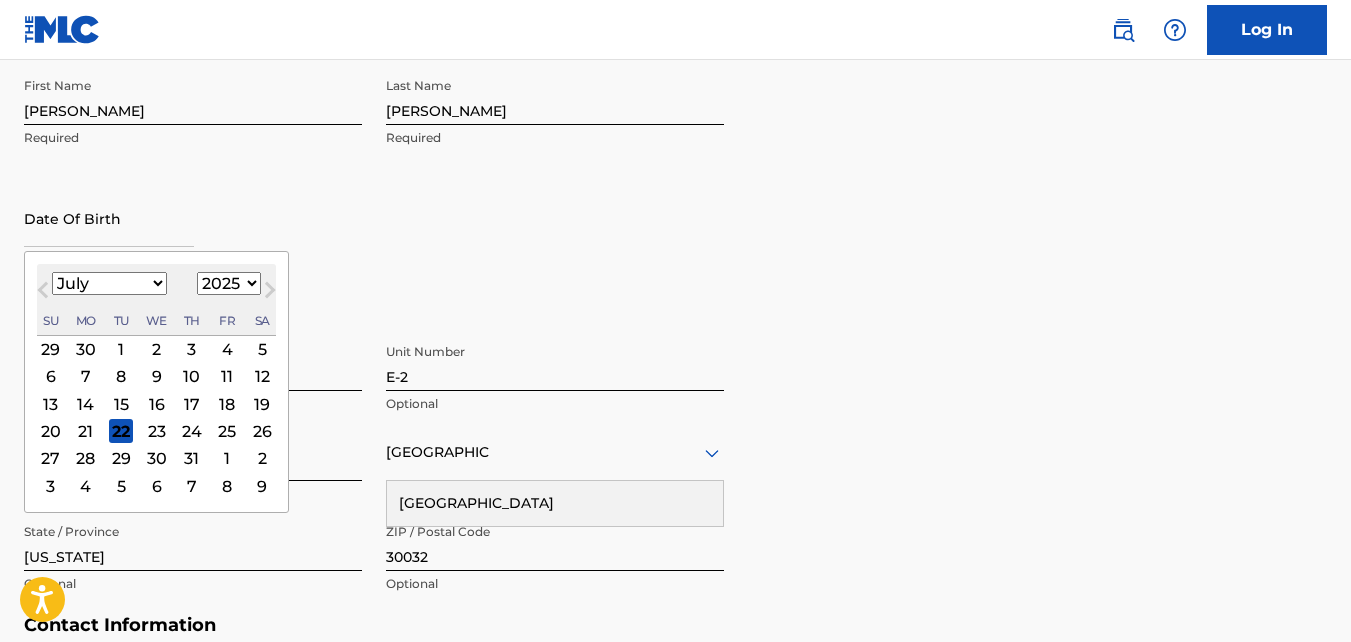 click at bounding box center (109, 218) 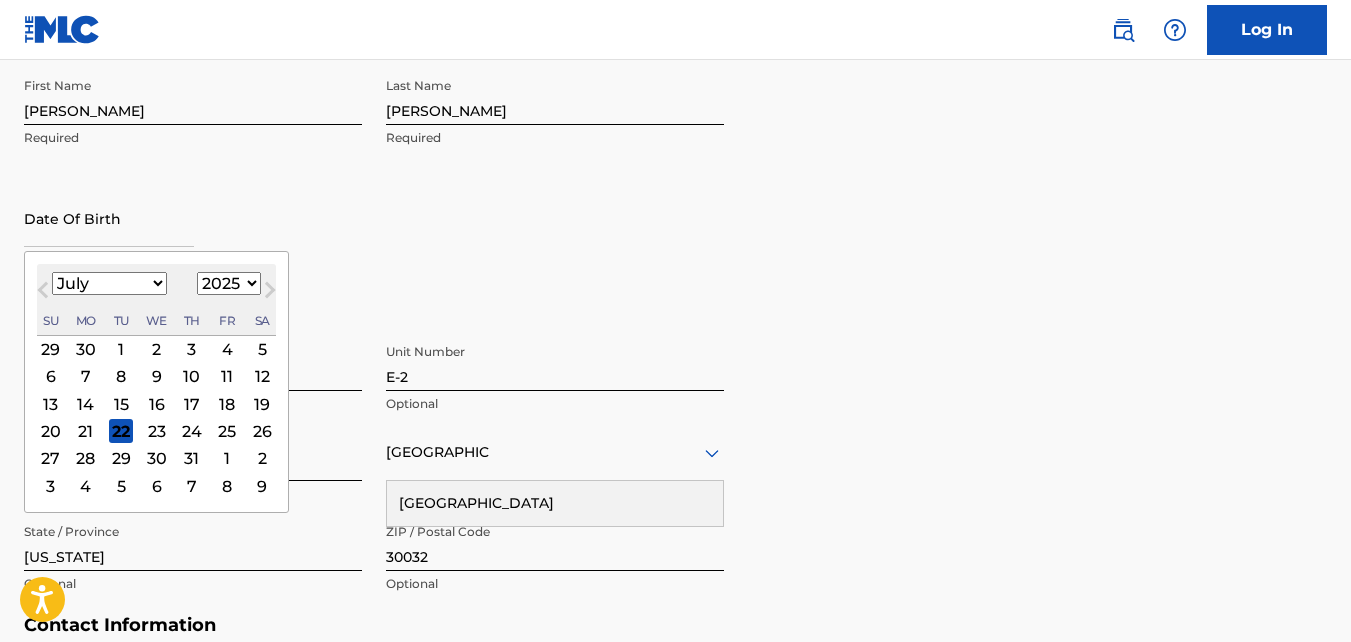 select on "1998" 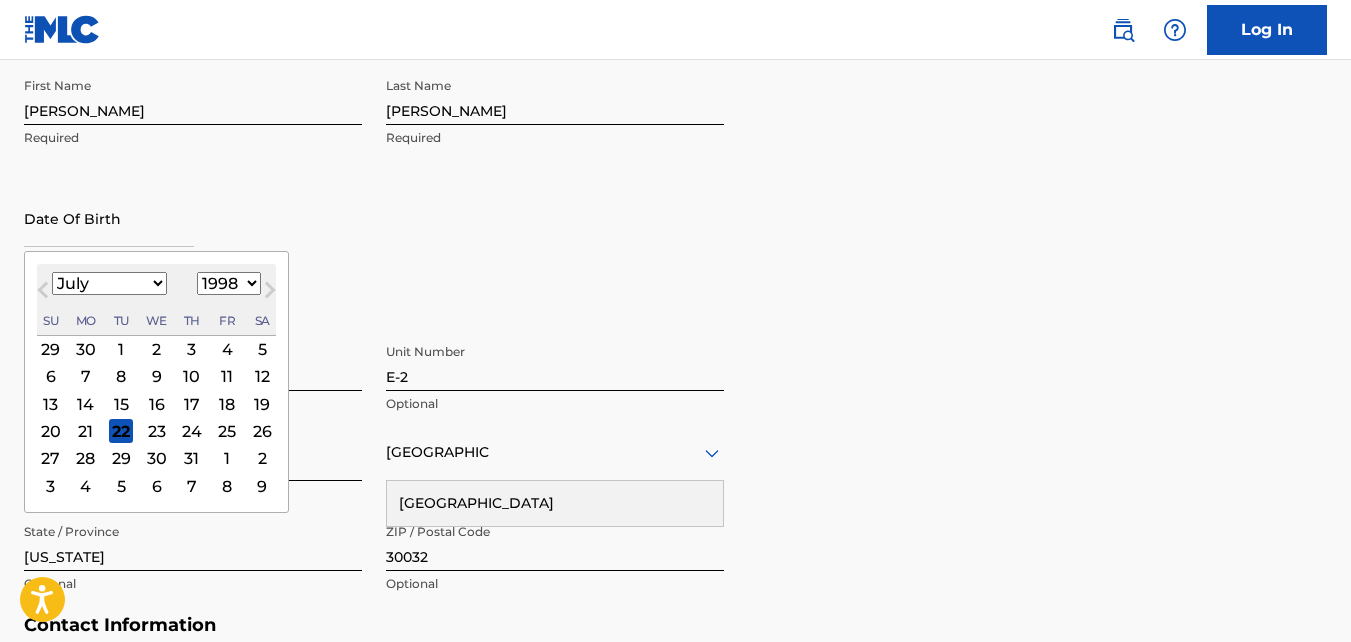 click on "1899 1900 1901 1902 1903 1904 1905 1906 1907 1908 1909 1910 1911 1912 1913 1914 1915 1916 1917 1918 1919 1920 1921 1922 1923 1924 1925 1926 1927 1928 1929 1930 1931 1932 1933 1934 1935 1936 1937 1938 1939 1940 1941 1942 1943 1944 1945 1946 1947 1948 1949 1950 1951 1952 1953 1954 1955 1956 1957 1958 1959 1960 1961 1962 1963 1964 1965 1966 1967 1968 1969 1970 1971 1972 1973 1974 1975 1976 1977 1978 1979 1980 1981 1982 1983 1984 1985 1986 1987 1988 1989 1990 1991 1992 1993 1994 1995 1996 1997 1998 1999 2000 2001 2002 2003 2004 2005 2006 2007 2008 2009 2010 2011 2012 2013 2014 2015 2016 2017 2018 2019 2020 2021 2022 2023 2024 2025 2026 2027 2028 2029 2030 2031 2032 2033 2034 2035 2036 2037 2038 2039 2040 2041 2042 2043 2044 2045 2046 2047 2048 2049 2050 2051 2052 2053 2054 2055 2056 2057 2058 2059 2060 2061 2062 2063 2064 2065 2066 2067 2068 2069 2070 2071 2072 2073 2074 2075 2076 2077 2078 2079 2080 2081 2082 2083 2084 2085 2086 2087 2088 2089 2090 2091 2092 2093 2094 2095 2096 2097 2098 2099 2100" at bounding box center [229, 283] 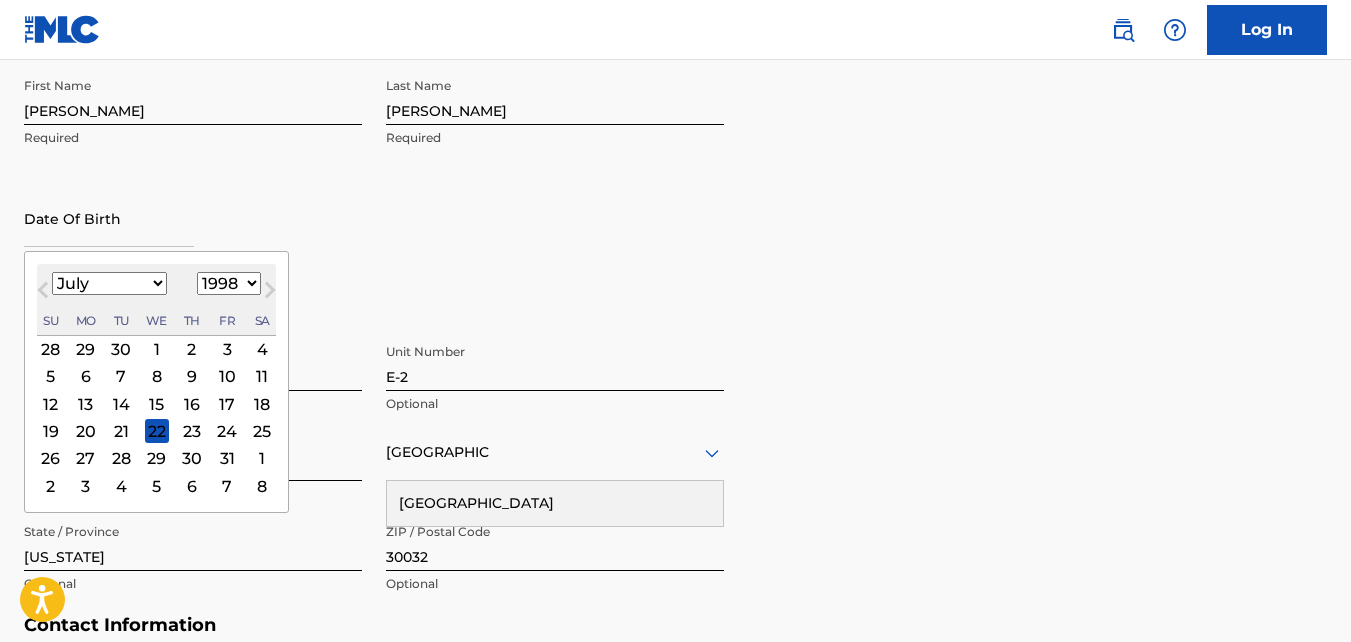 click on "January February March April May June July August September October November December" at bounding box center (109, 283) 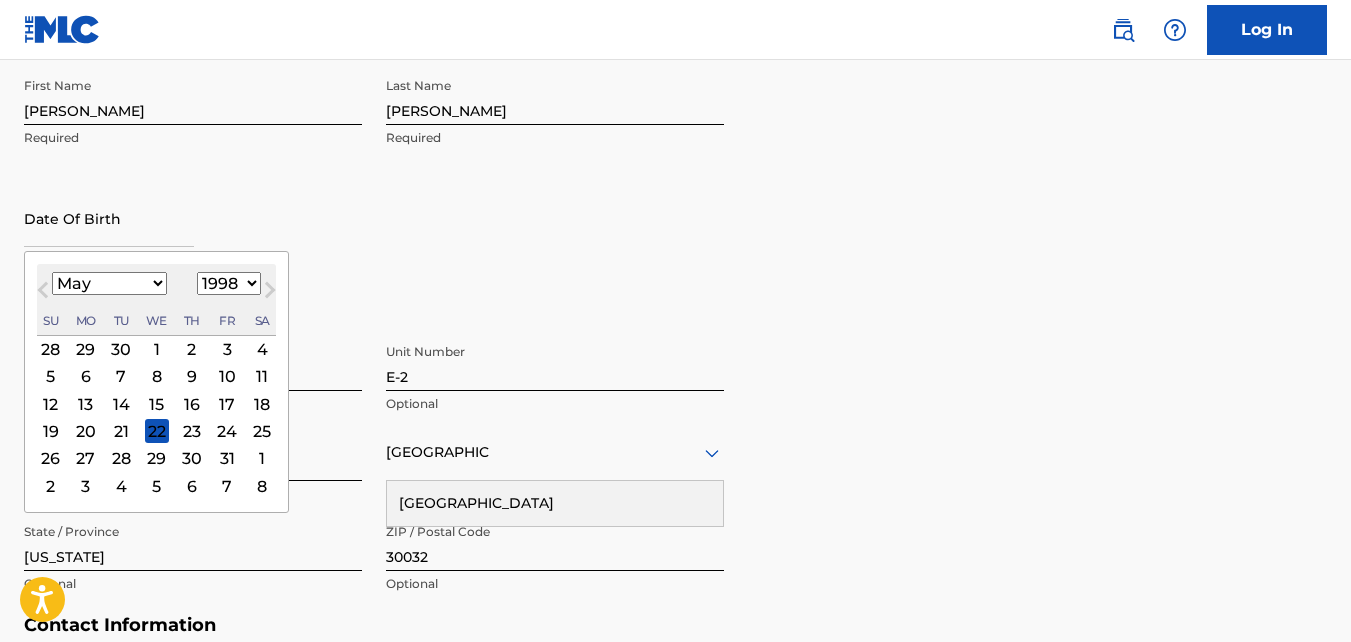 click on "January February March April May June July August September October November December" at bounding box center (109, 283) 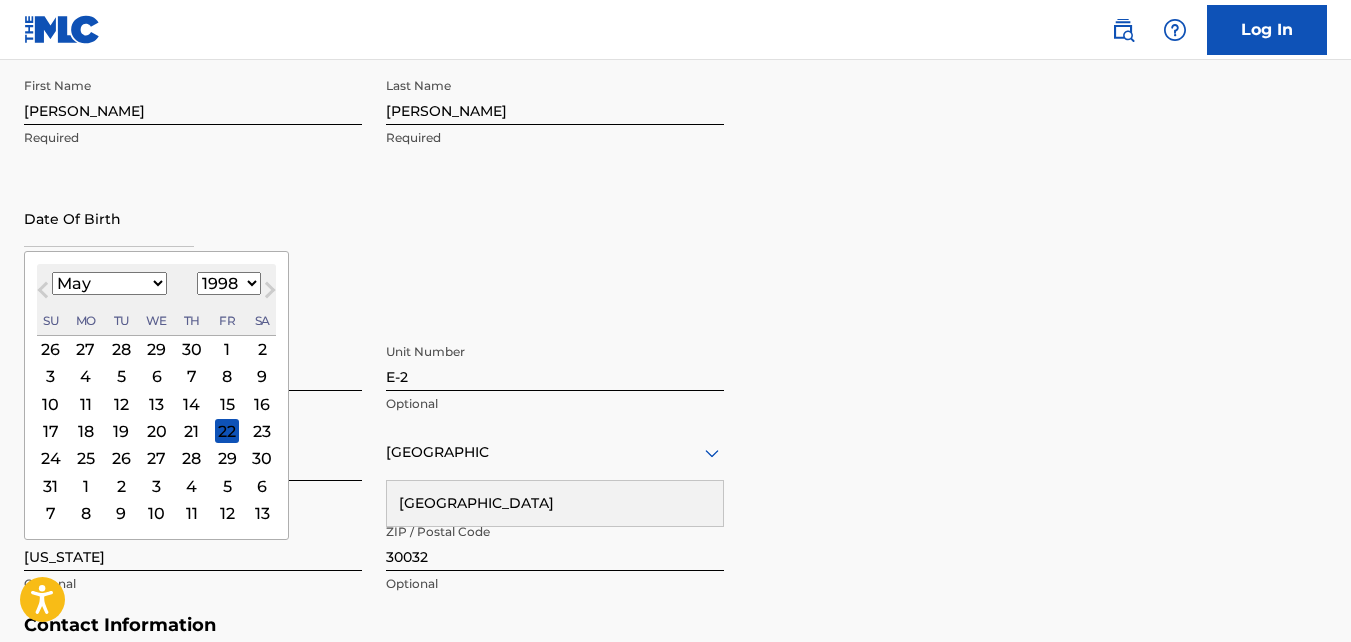 click on "15" at bounding box center (227, 404) 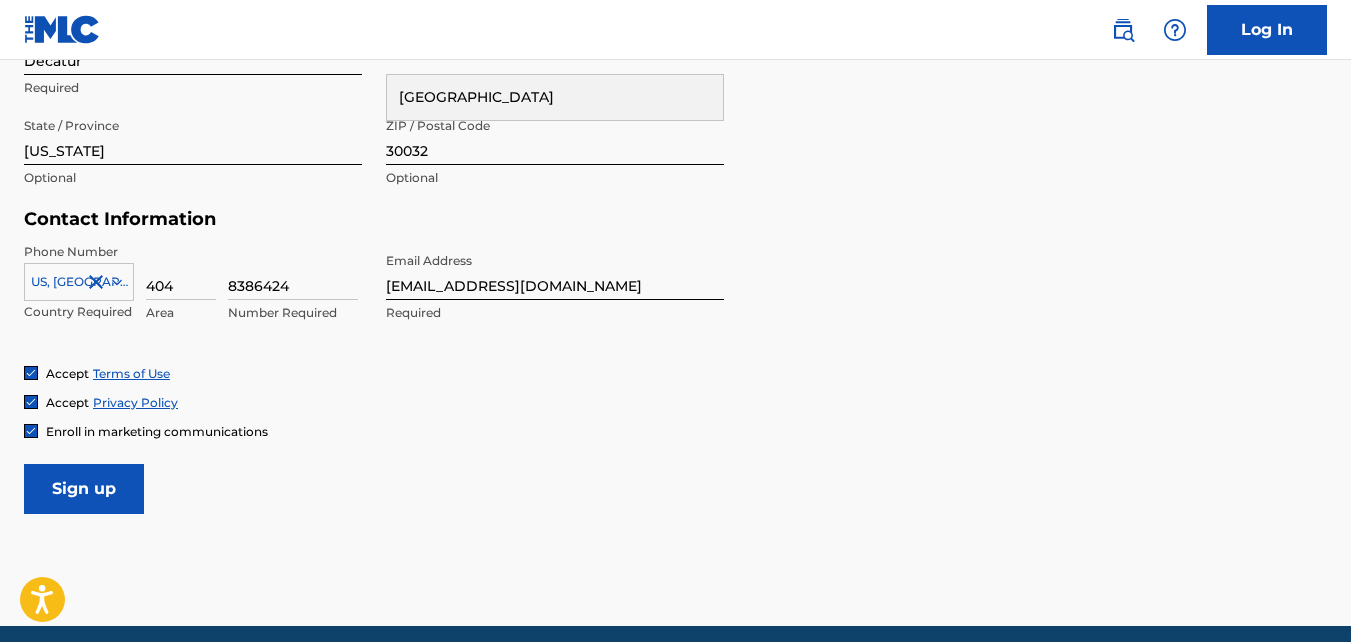 scroll, scrollTop: 839, scrollLeft: 0, axis: vertical 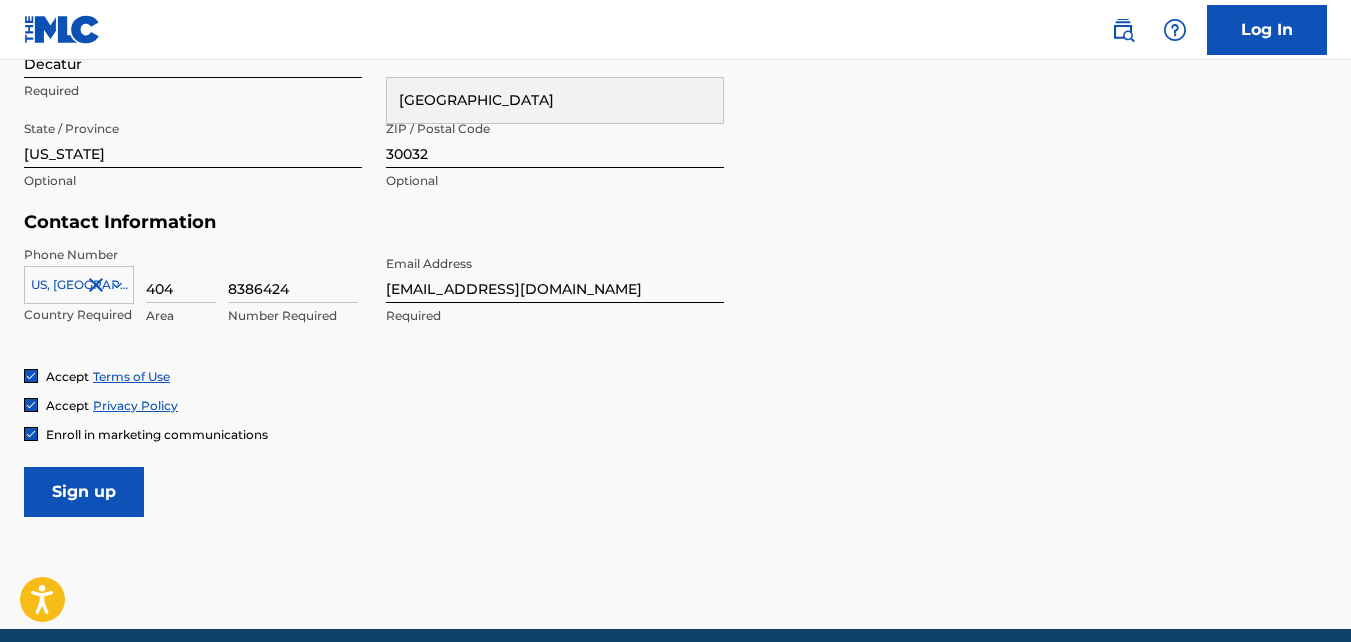 click at bounding box center [31, 434] 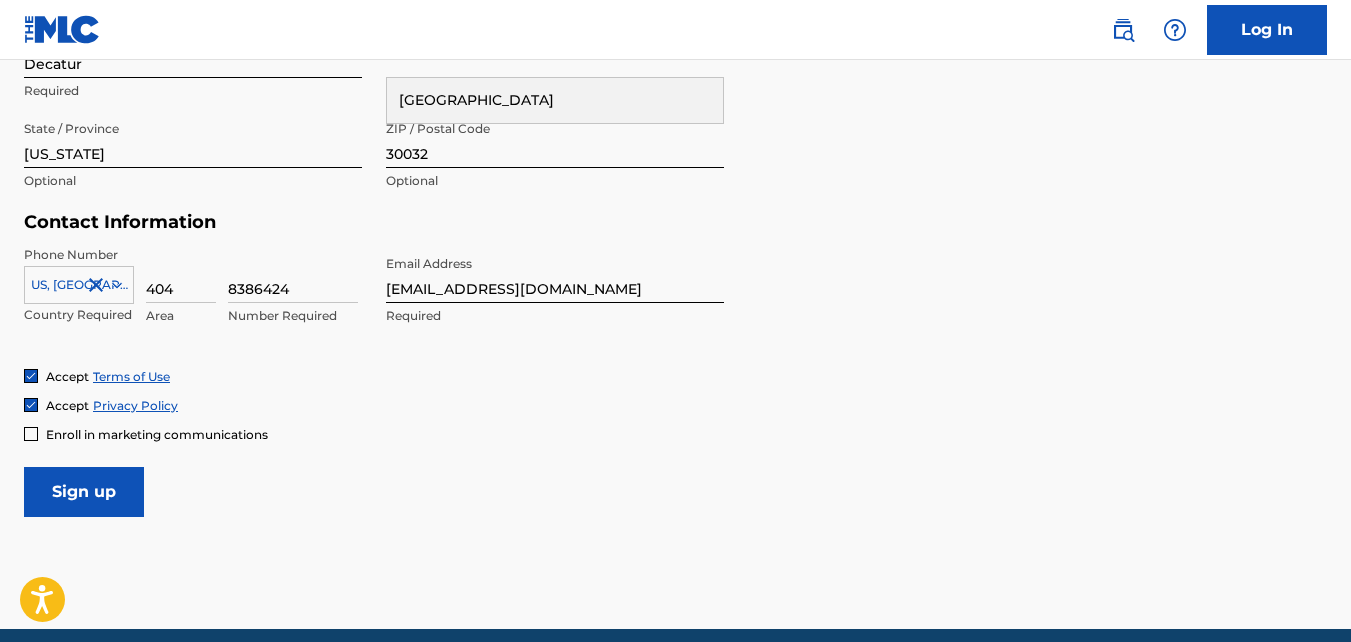 click at bounding box center [31, 434] 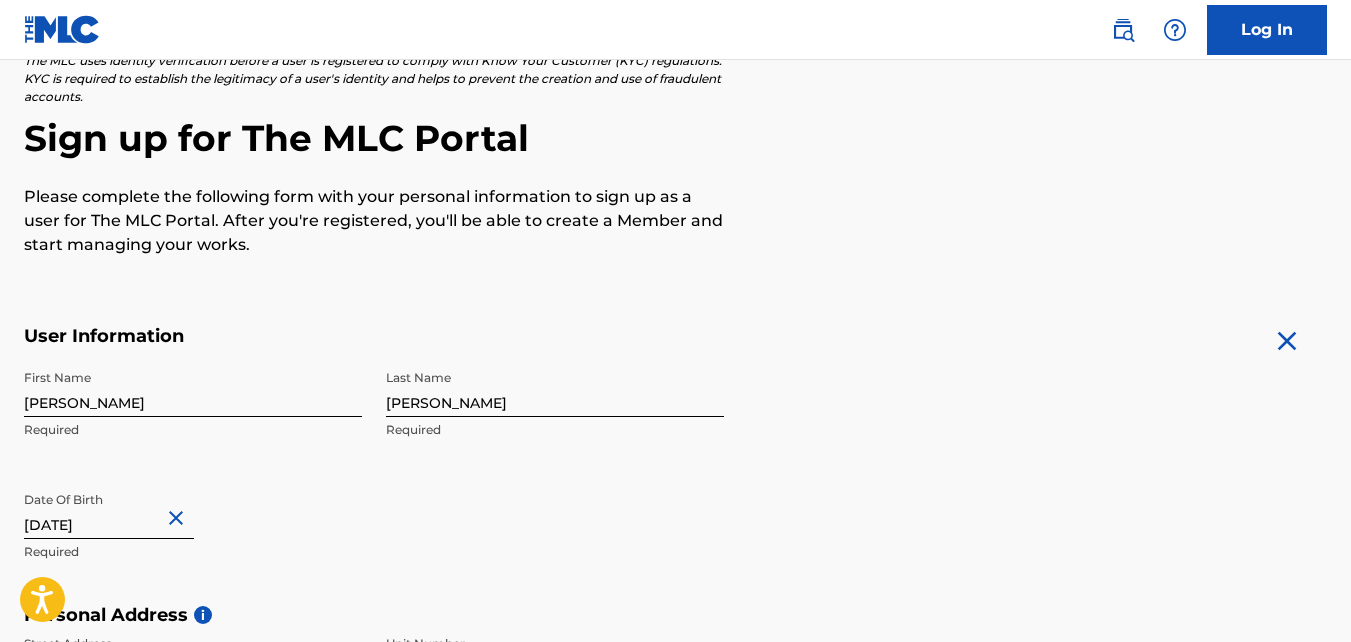 scroll, scrollTop: 149, scrollLeft: 0, axis: vertical 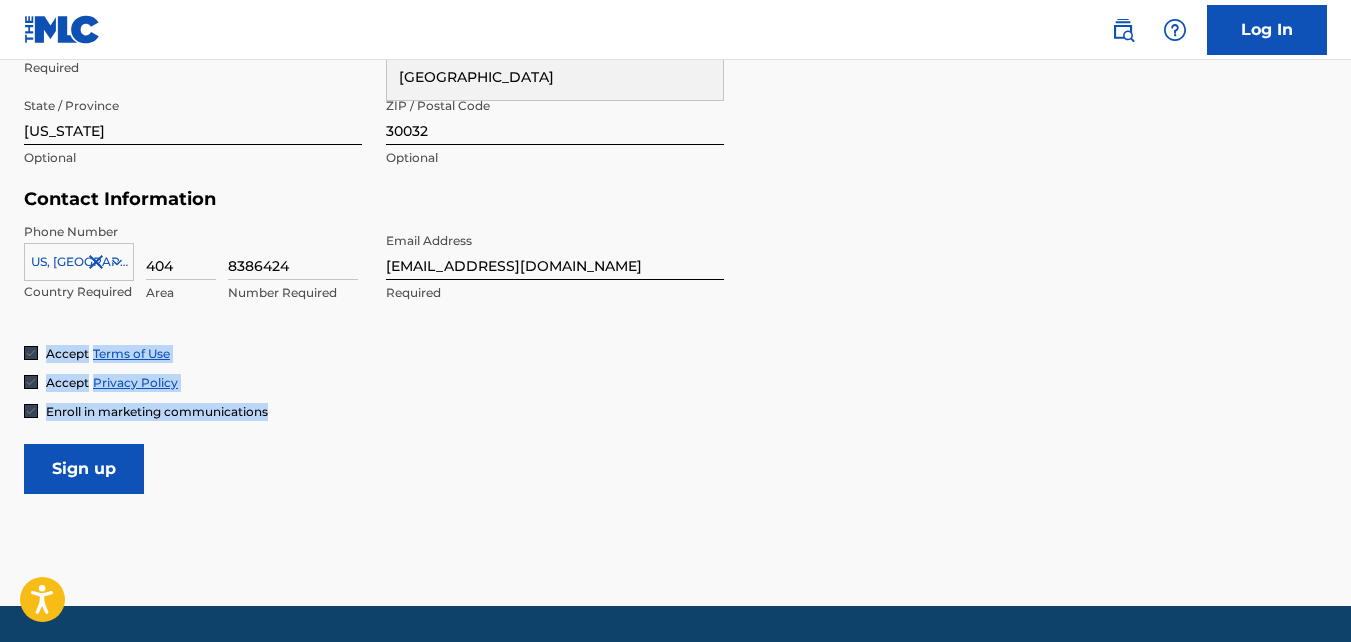 drag, startPoint x: 1350, startPoint y: 392, endPoint x: 1357, endPoint y: 341, distance: 51.47815 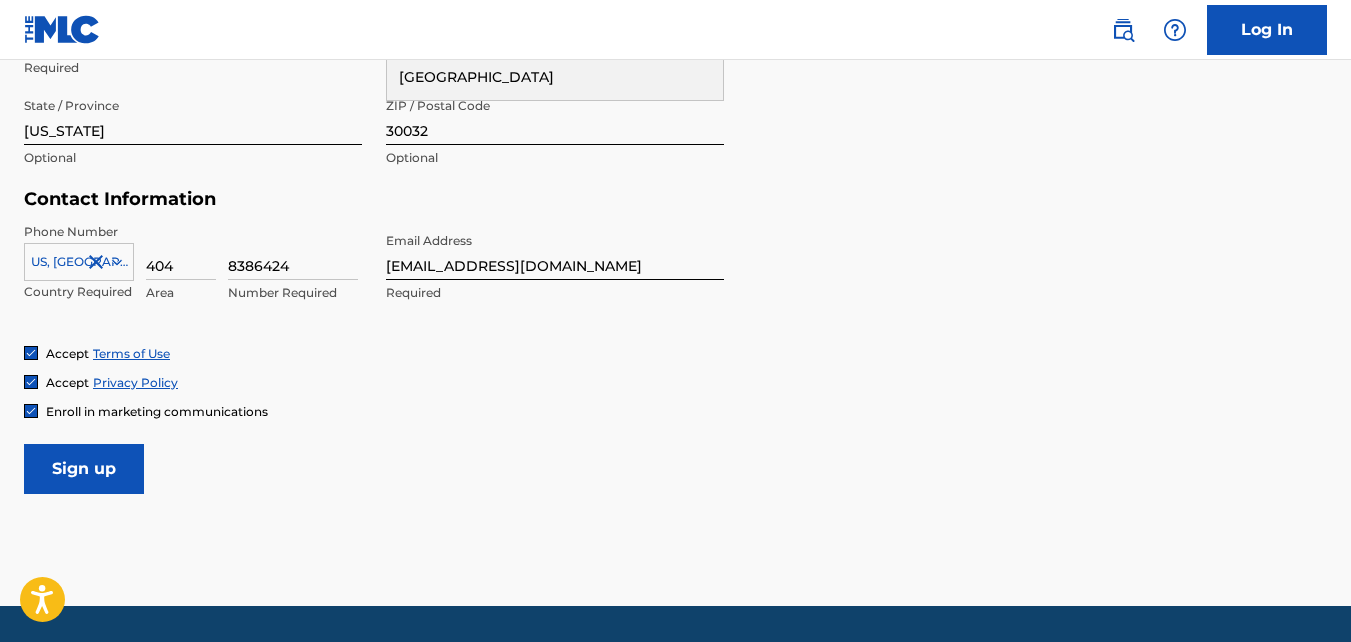drag, startPoint x: 1357, startPoint y: 341, endPoint x: 1189, endPoint y: 433, distance: 191.54112 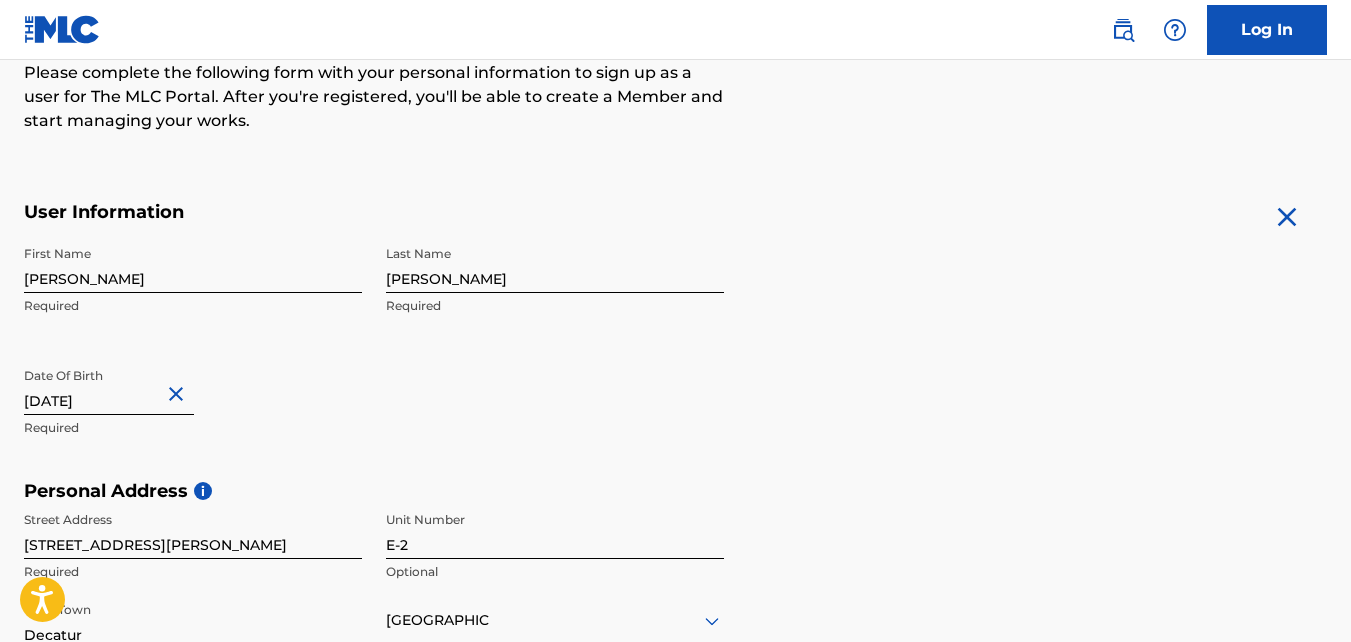 scroll, scrollTop: 100, scrollLeft: 0, axis: vertical 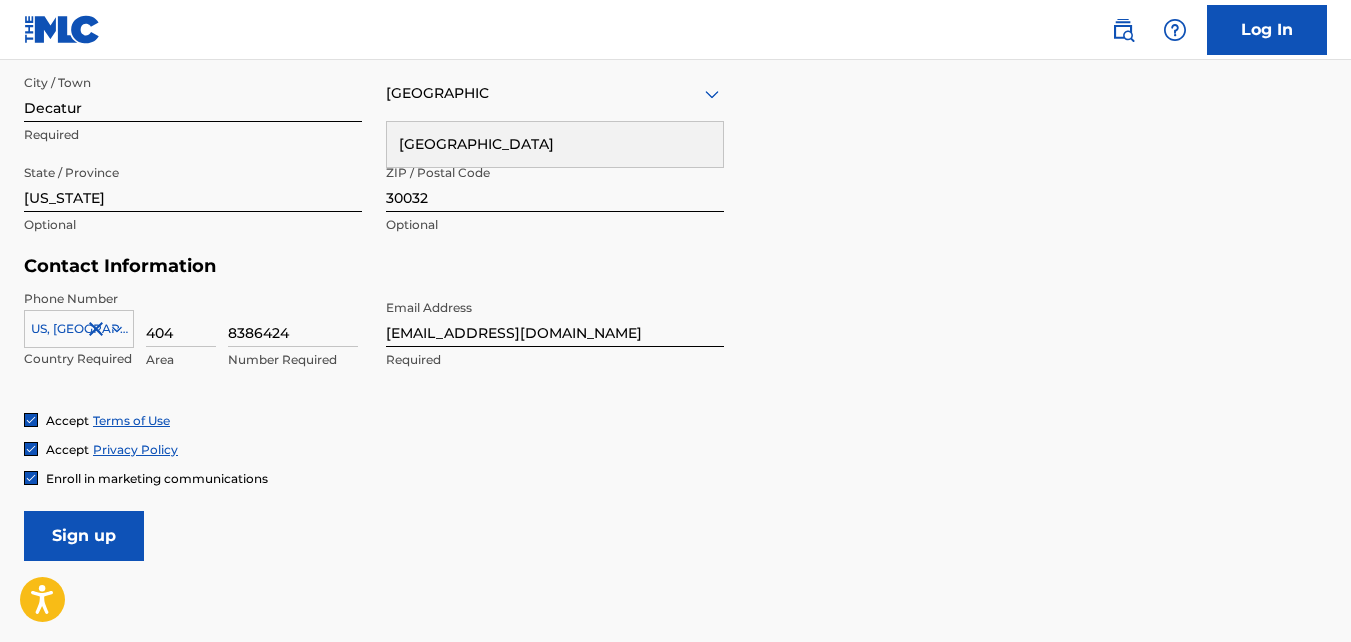 click on "Sign up" at bounding box center [84, 536] 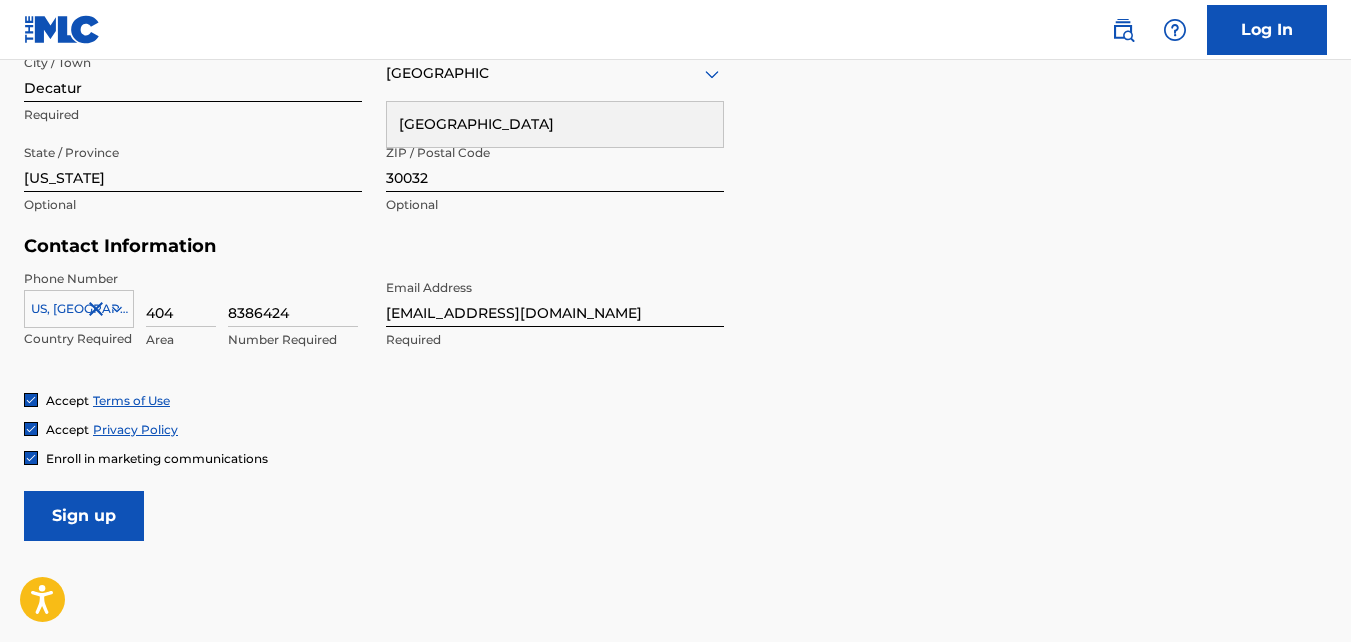 scroll, scrollTop: 832, scrollLeft: 0, axis: vertical 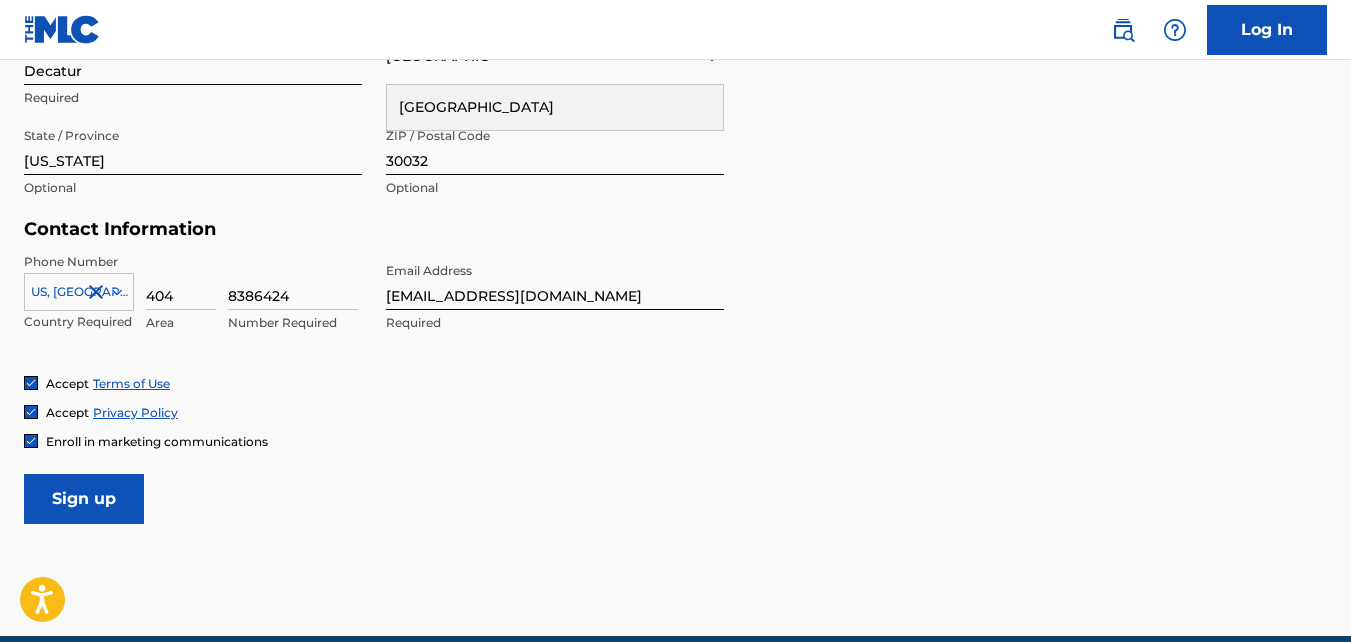 type 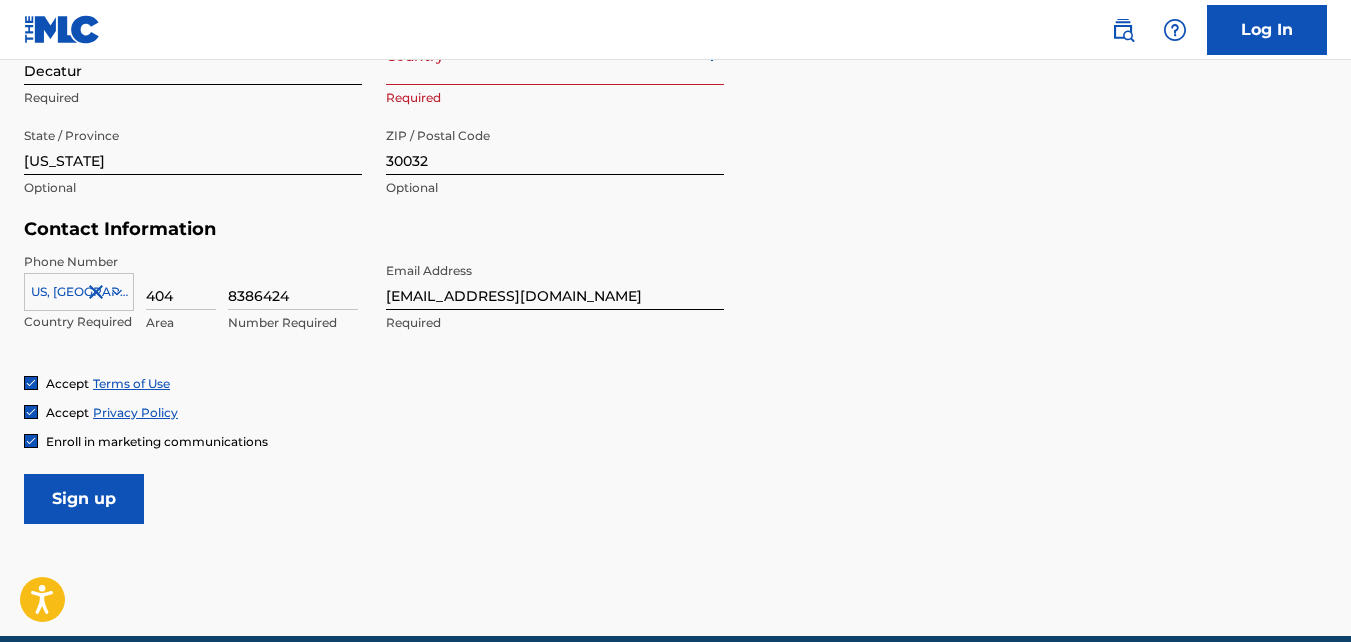 click at bounding box center (31, 441) 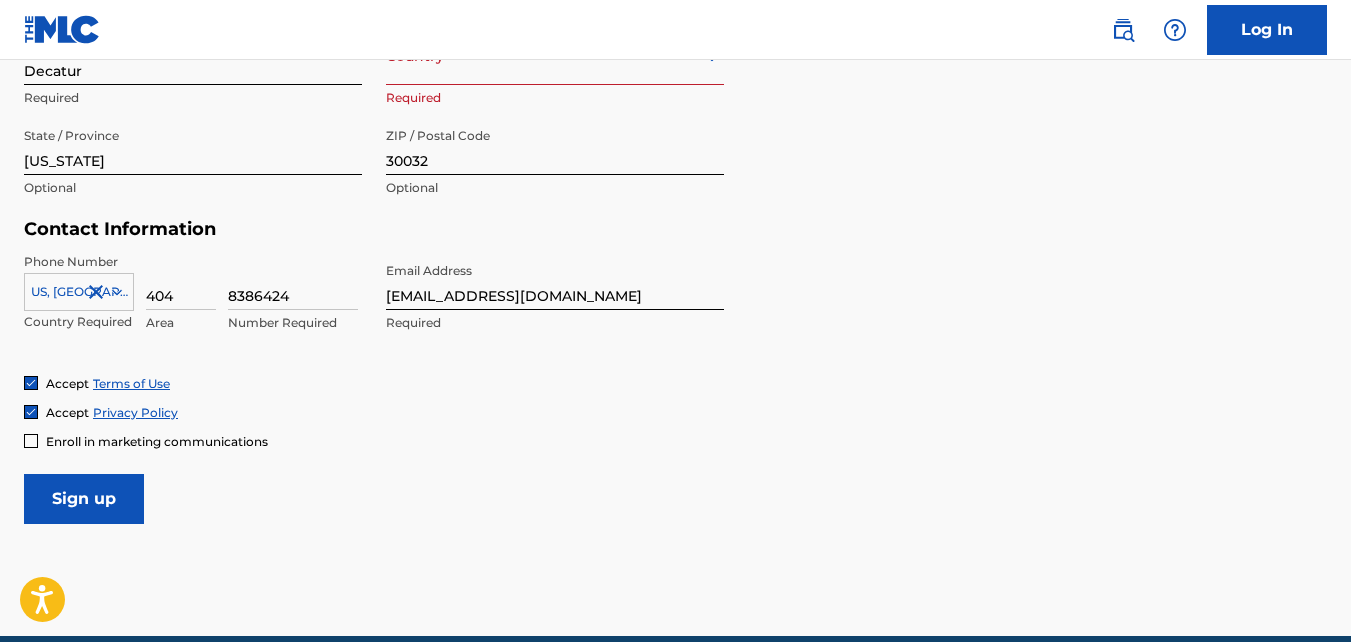 click at bounding box center (31, 441) 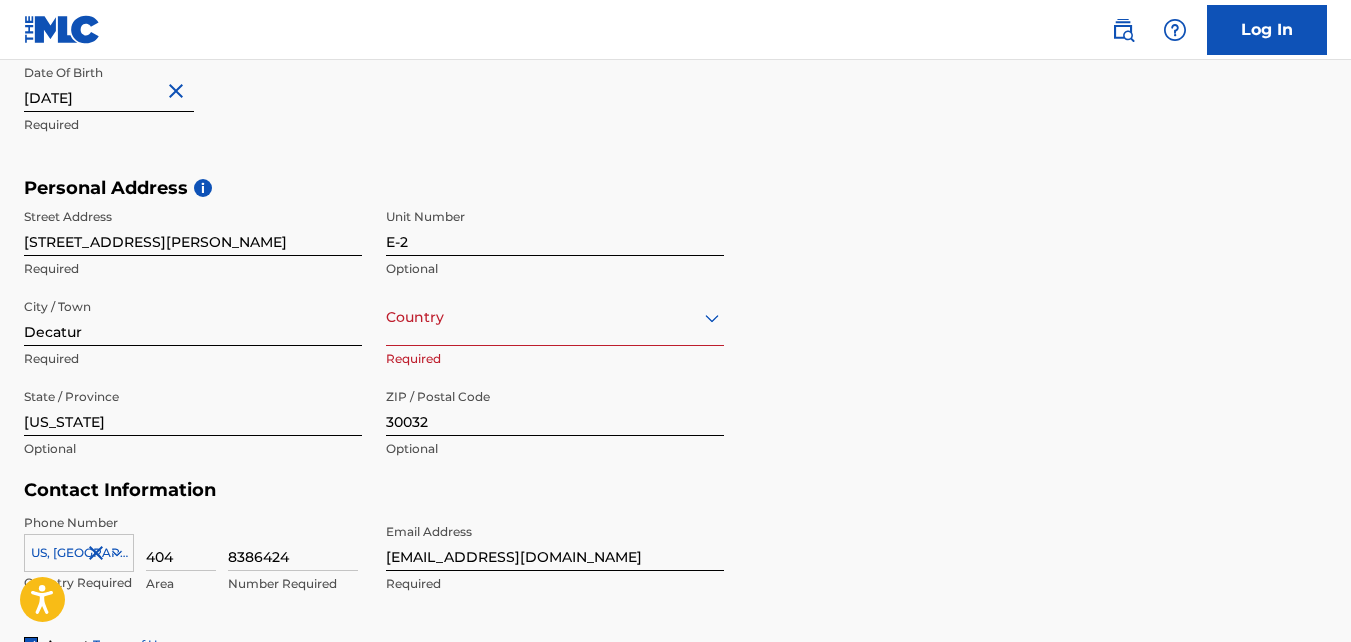 scroll, scrollTop: 568, scrollLeft: 0, axis: vertical 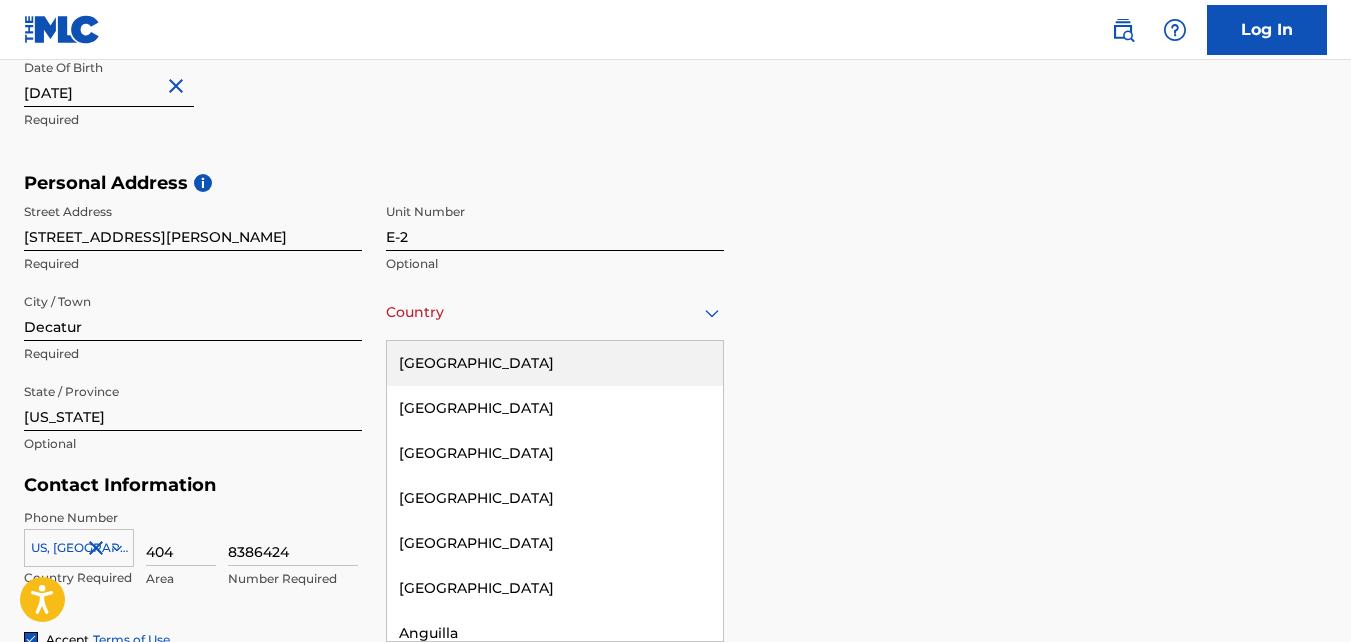 click on "Country" at bounding box center (555, 312) 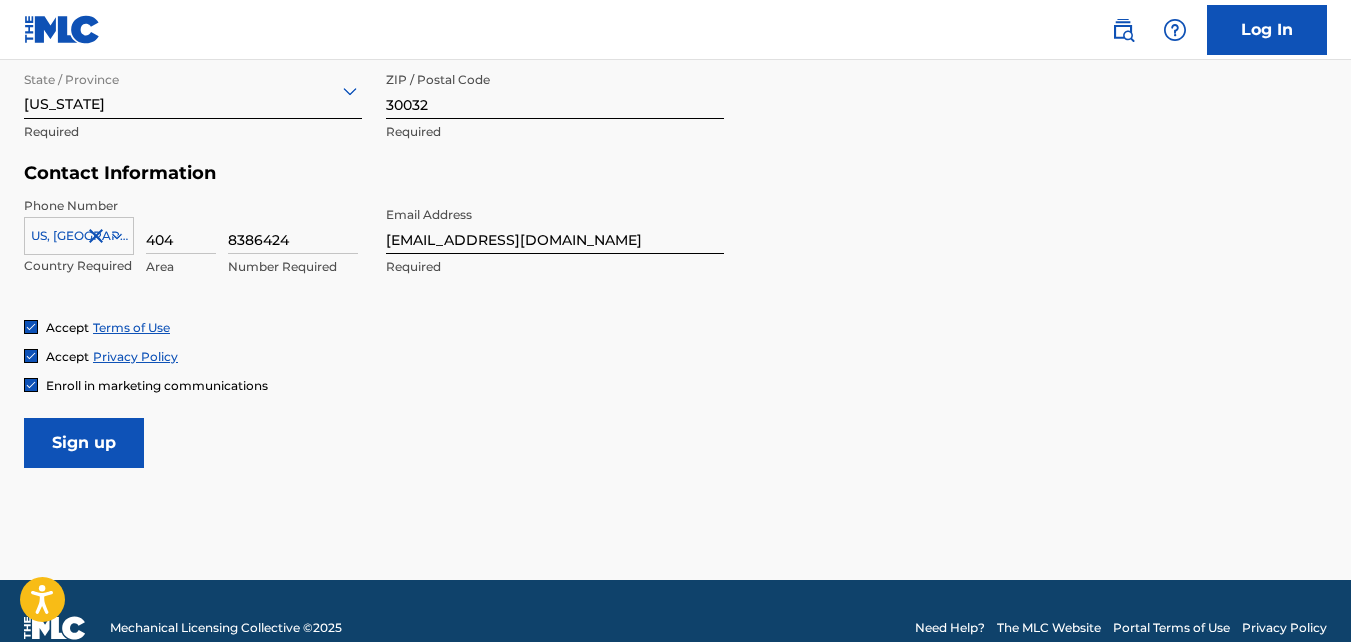 scroll, scrollTop: 922, scrollLeft: 0, axis: vertical 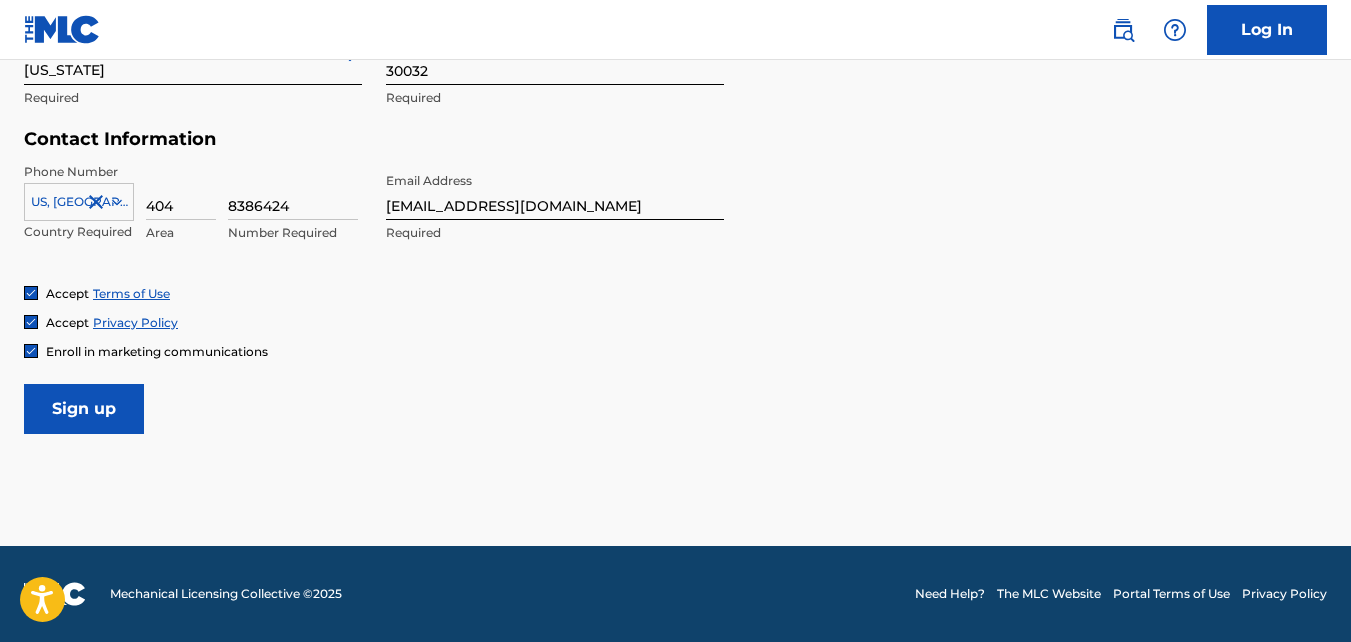 click on "Sign up" at bounding box center (84, 409) 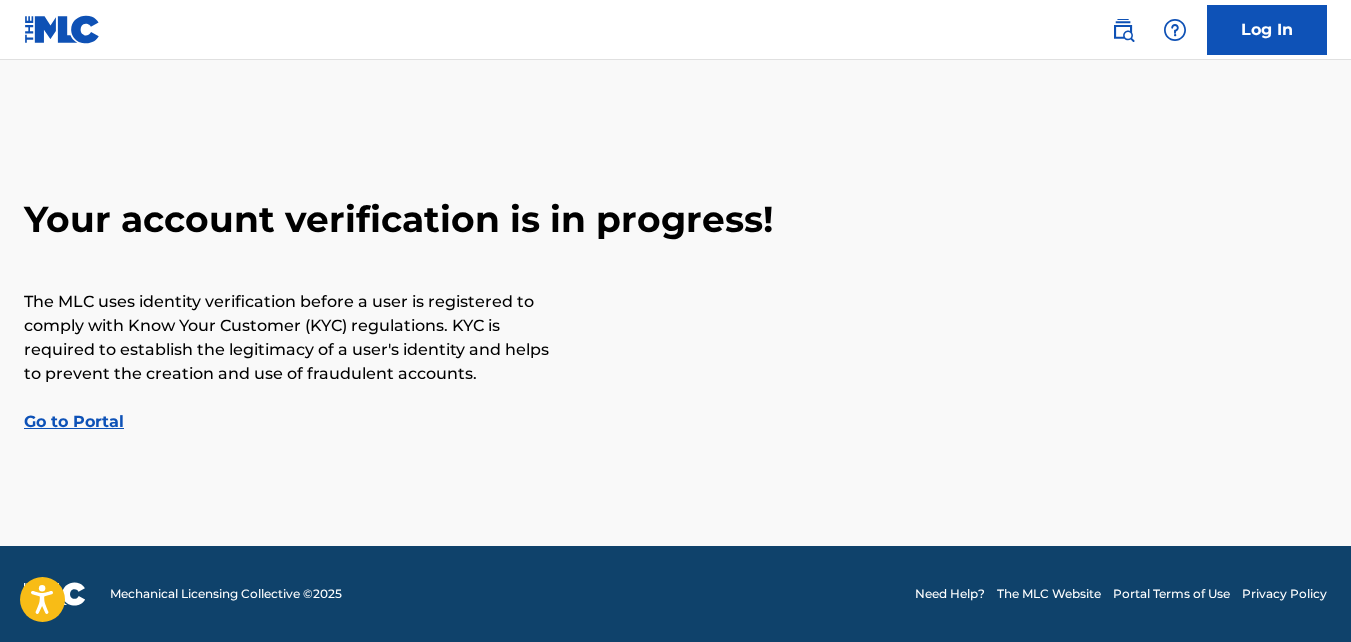 scroll, scrollTop: 0, scrollLeft: 0, axis: both 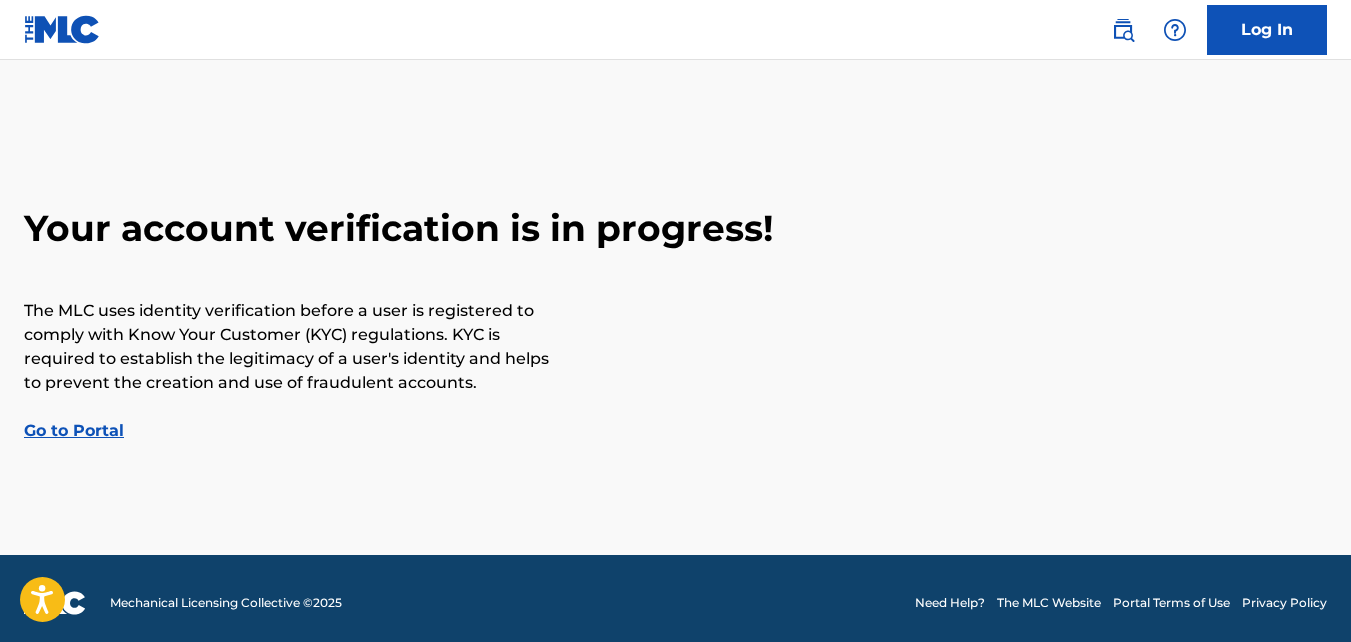 click on "Go to Portal" at bounding box center (74, 430) 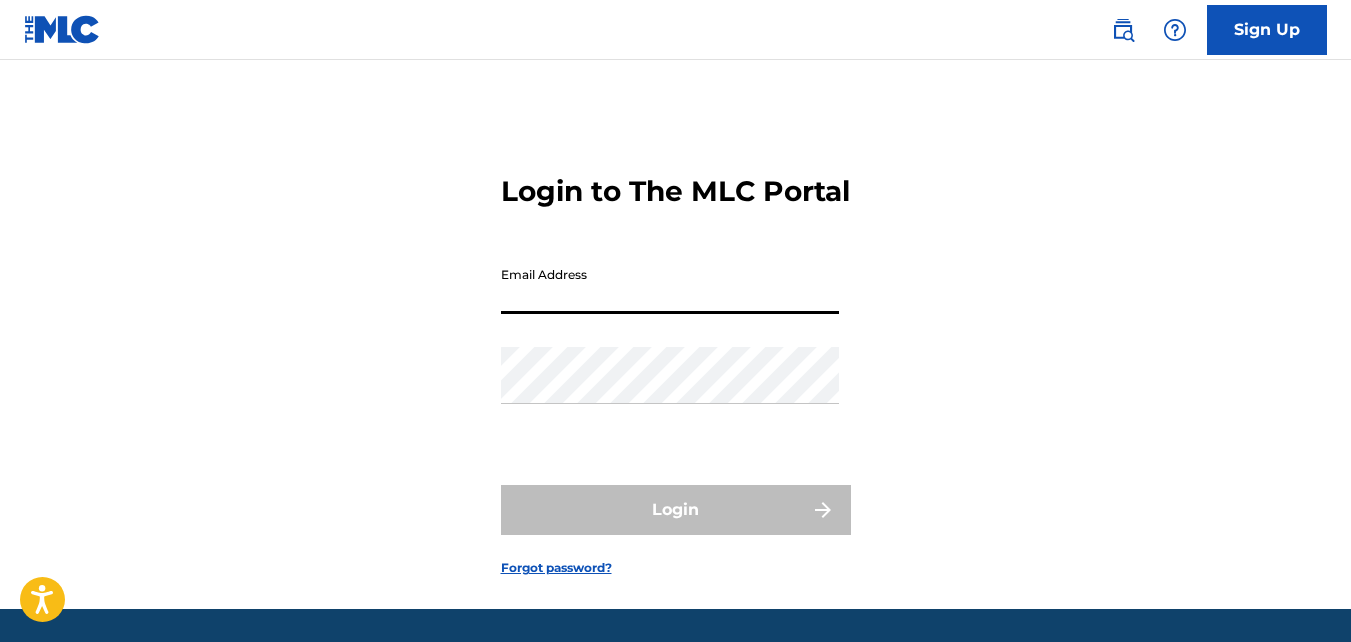 click on "Email Address" at bounding box center [670, 285] 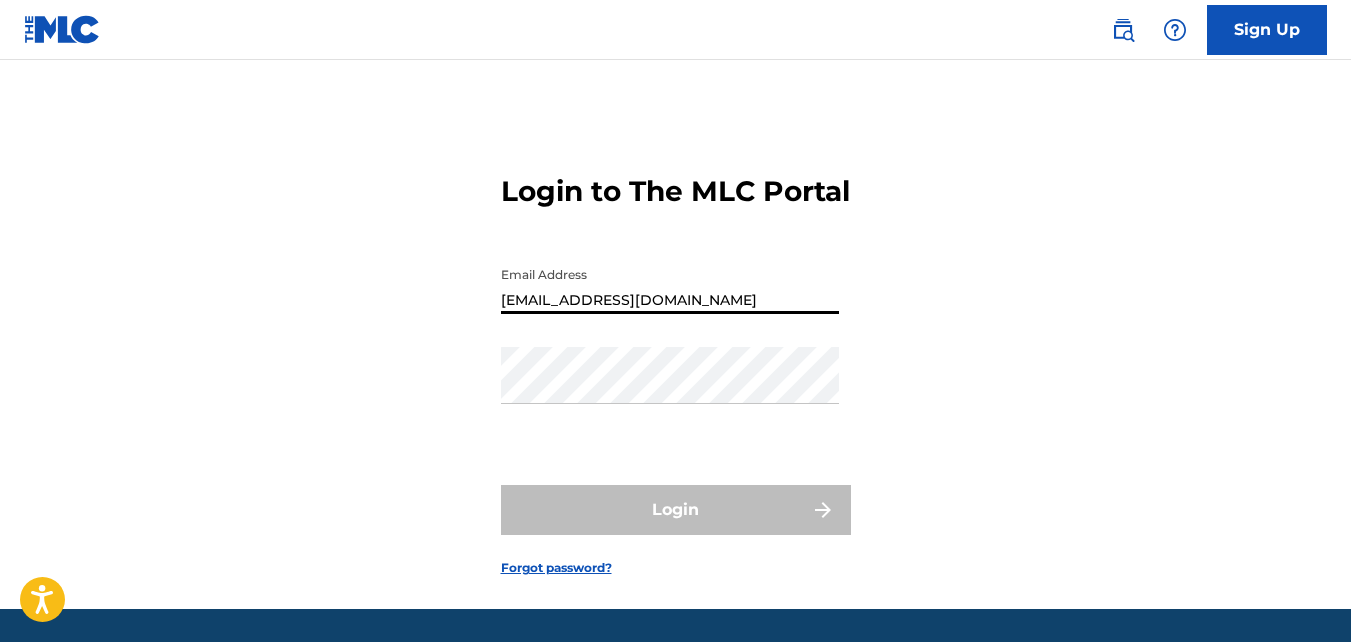 type on "[EMAIL_ADDRESS][DOMAIN_NAME]" 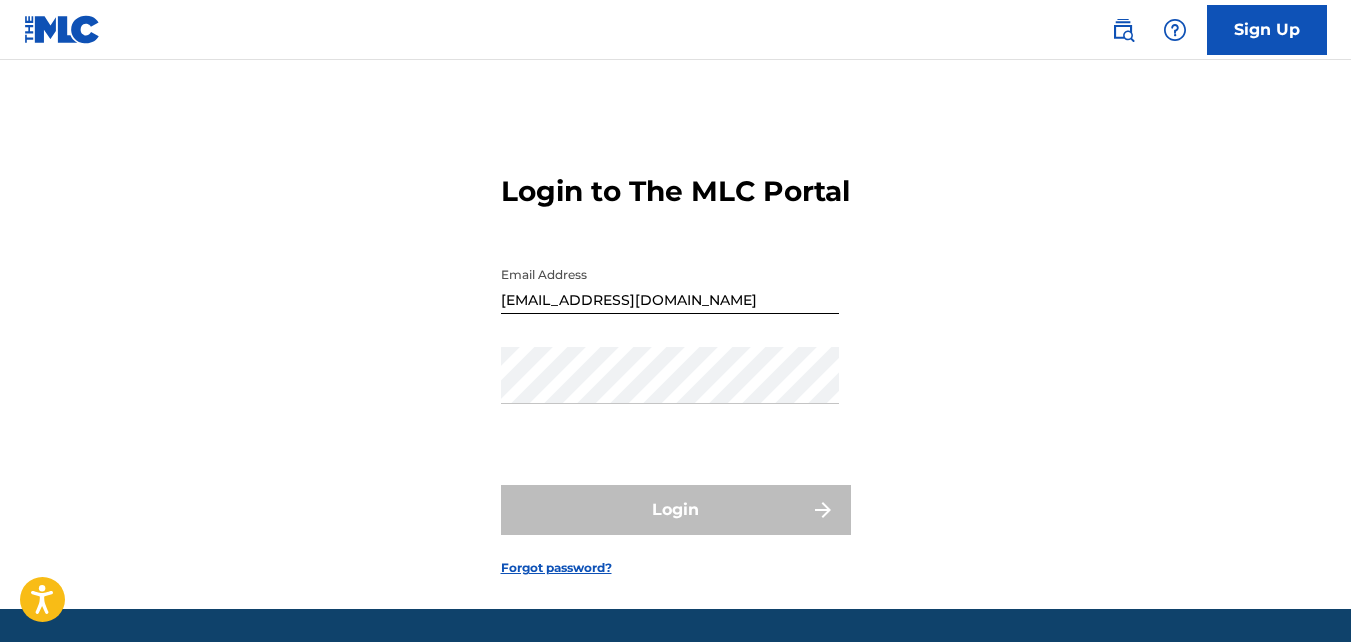 click on "Password" at bounding box center (670, 392) 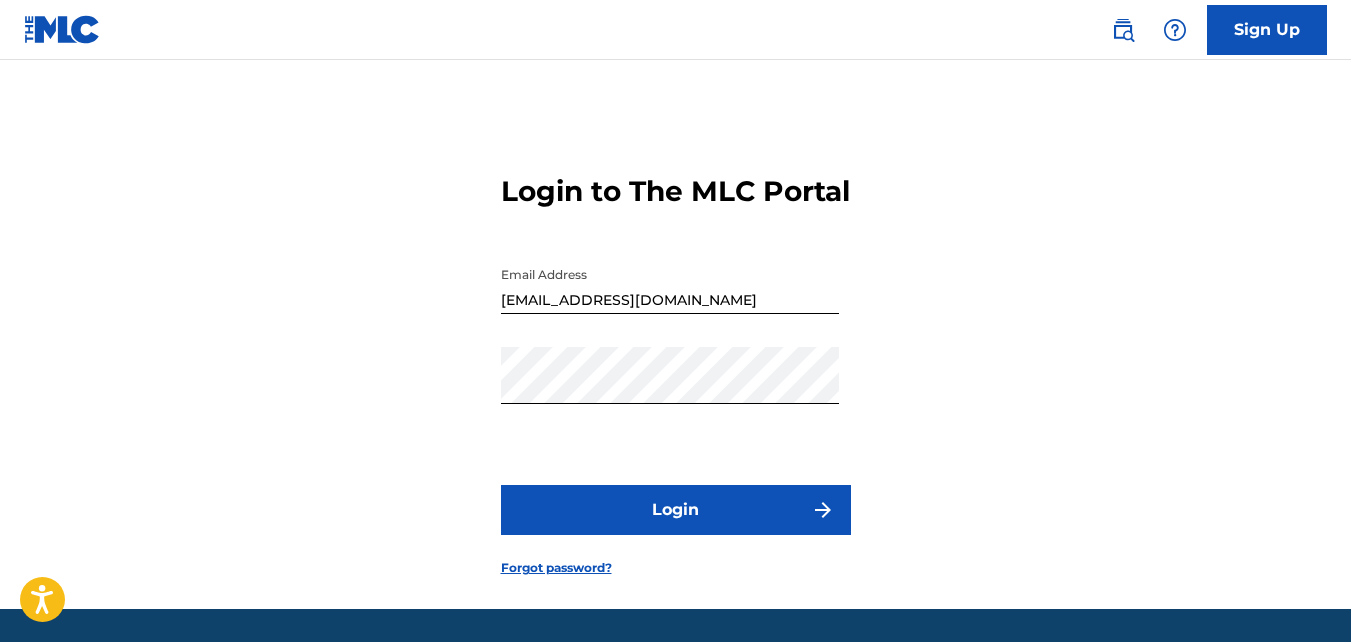 click on "Login" at bounding box center [676, 510] 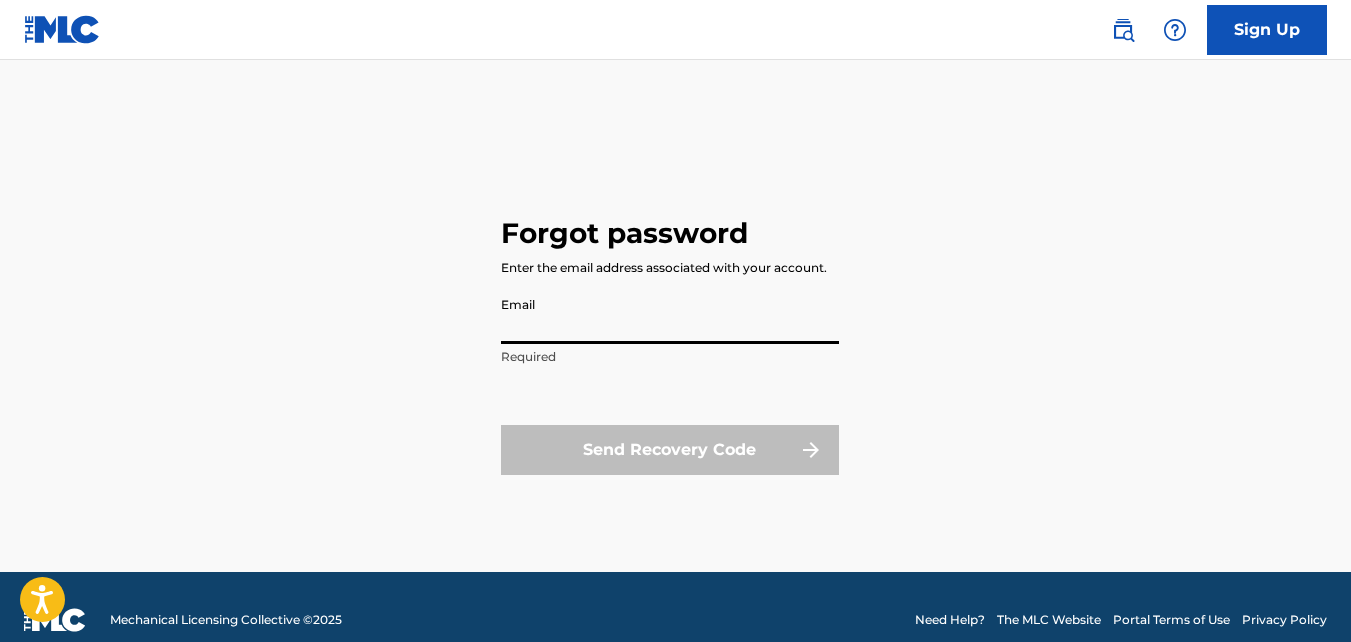 click on "Email" at bounding box center [670, 315] 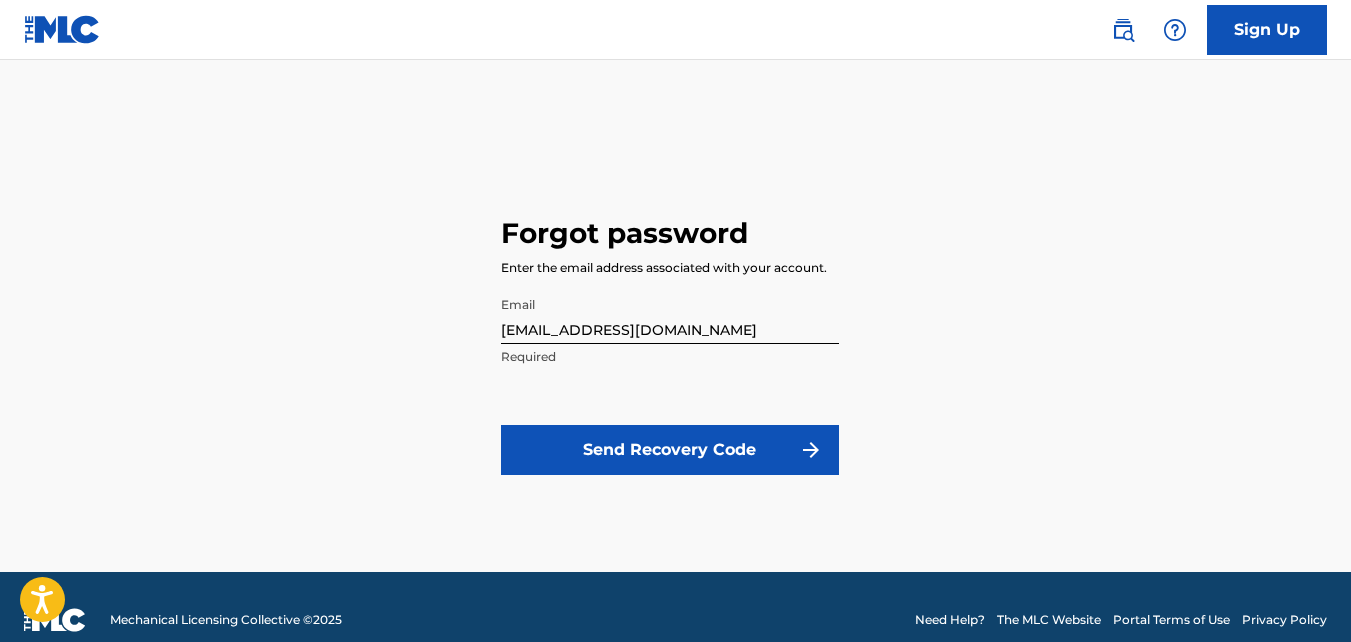click on "Send Recovery Code" at bounding box center [670, 450] 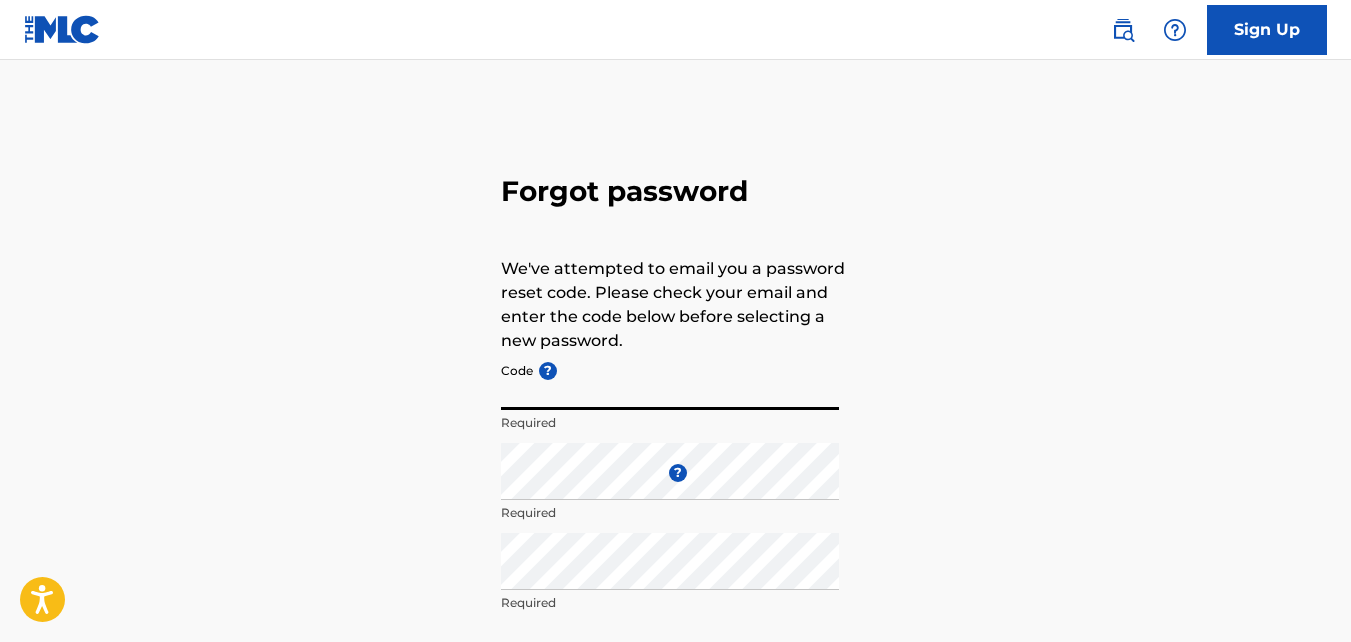 click on "Code ?" at bounding box center [670, 381] 